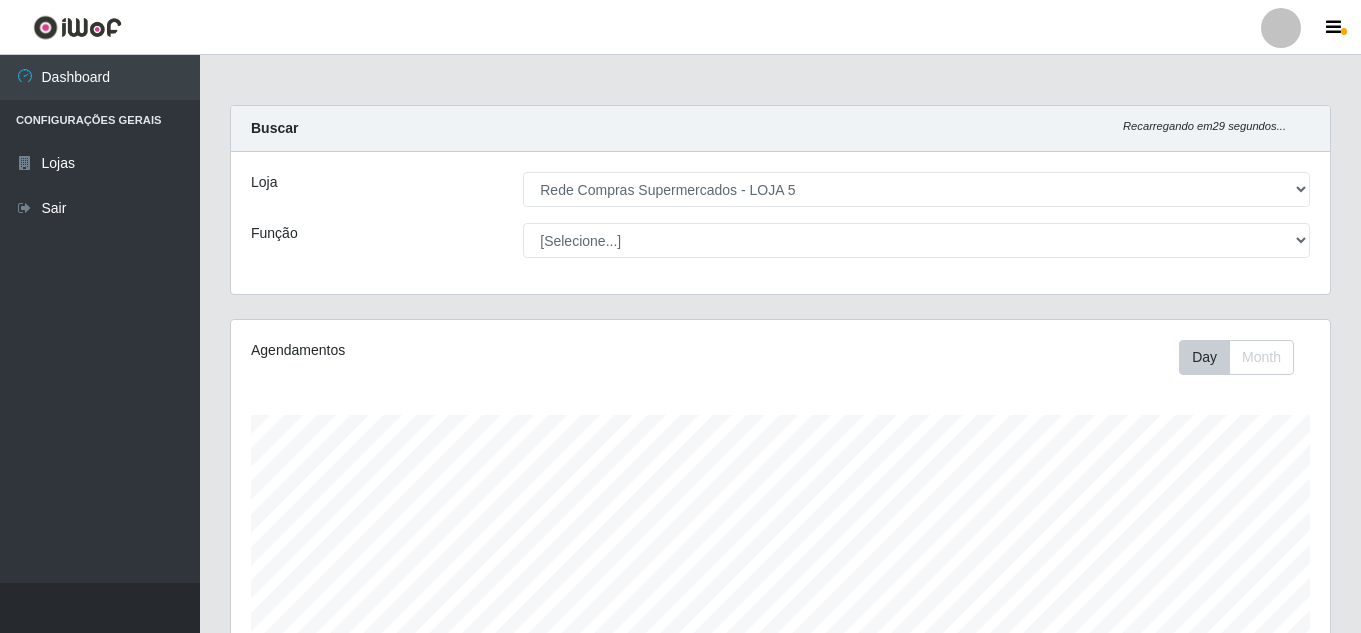 select on "397" 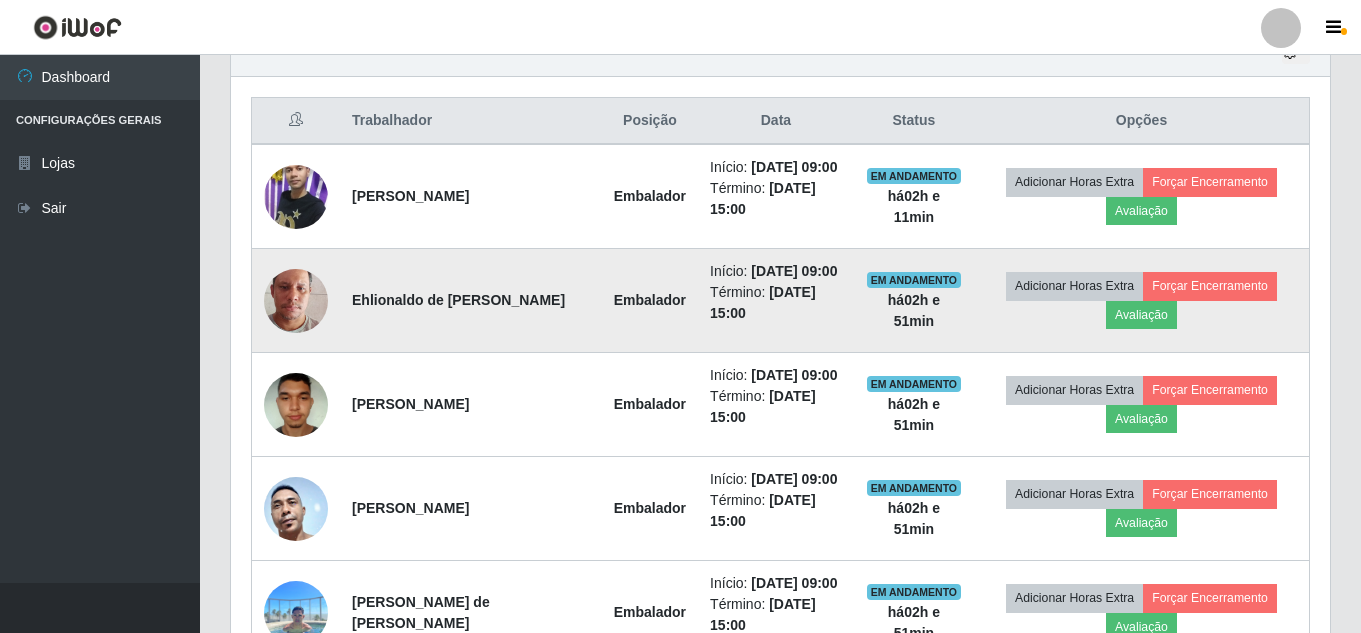 scroll, scrollTop: 999585, scrollLeft: 998901, axis: both 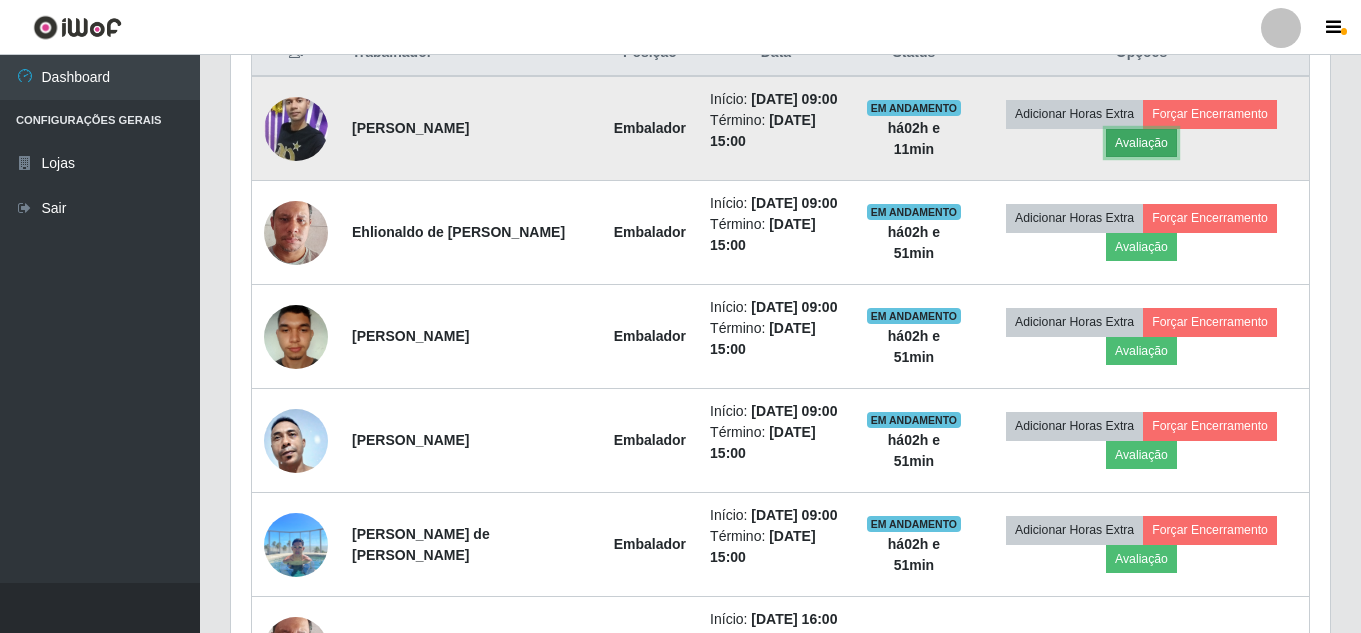 click on "Avaliação" at bounding box center (1141, 143) 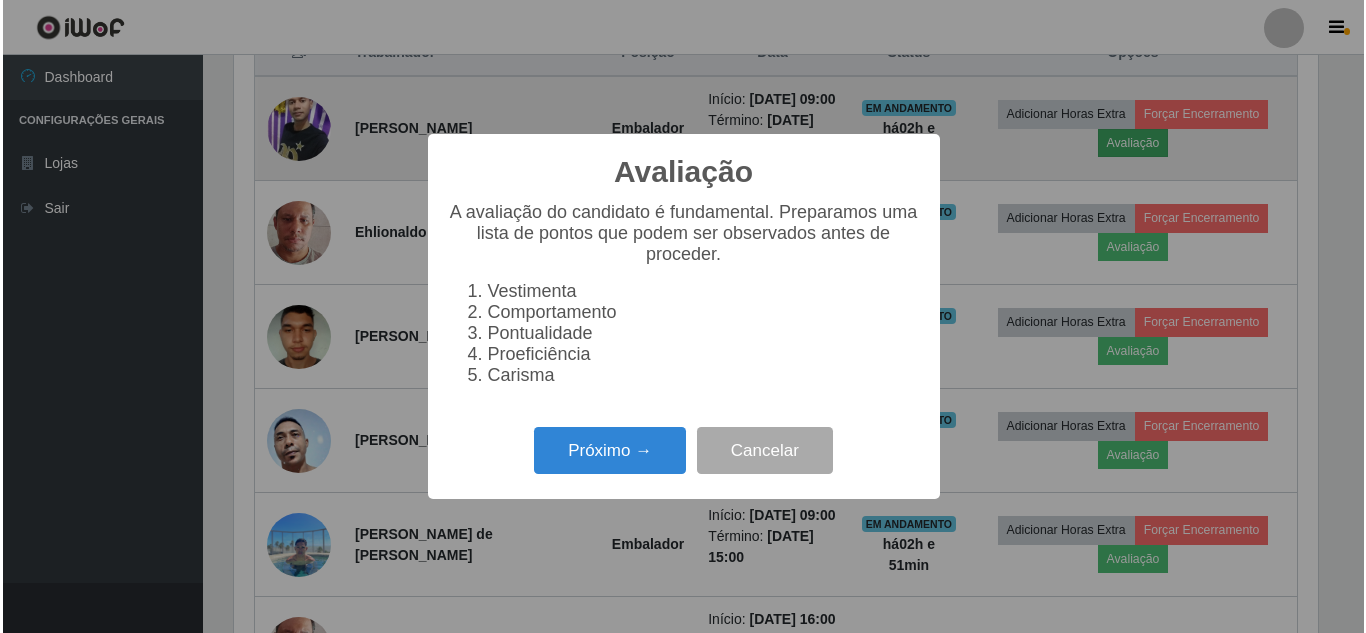 scroll, scrollTop: 999585, scrollLeft: 998911, axis: both 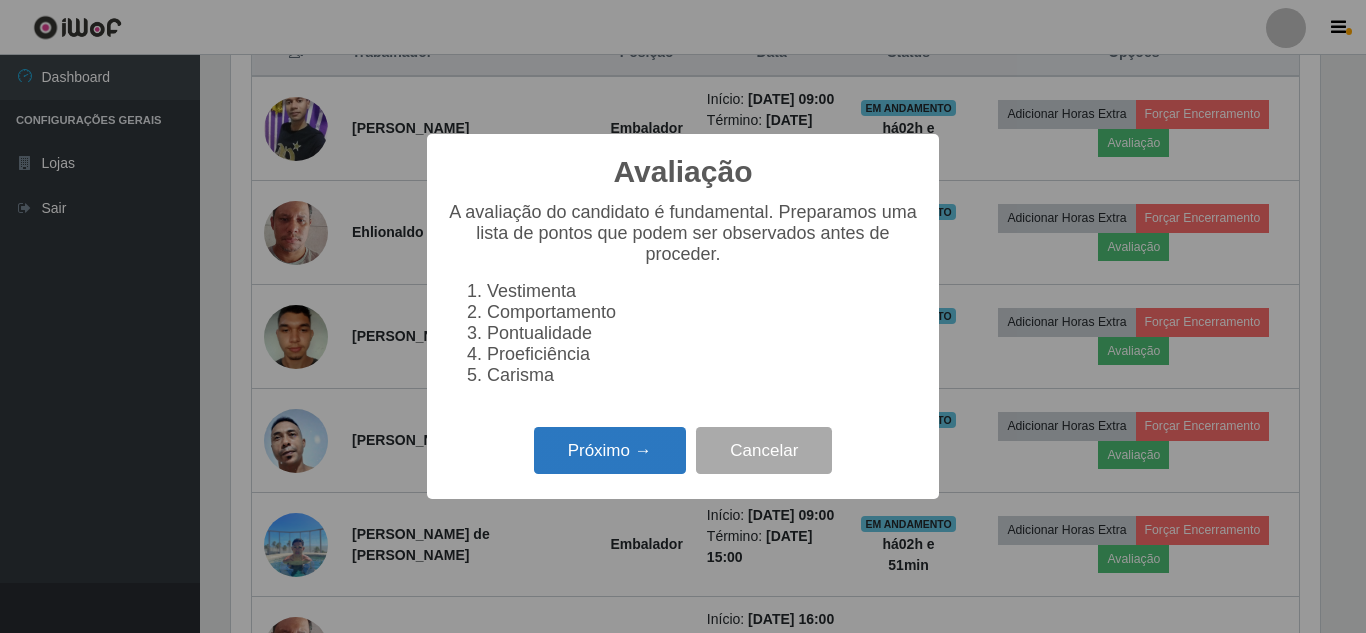 click on "Próximo →" at bounding box center [610, 450] 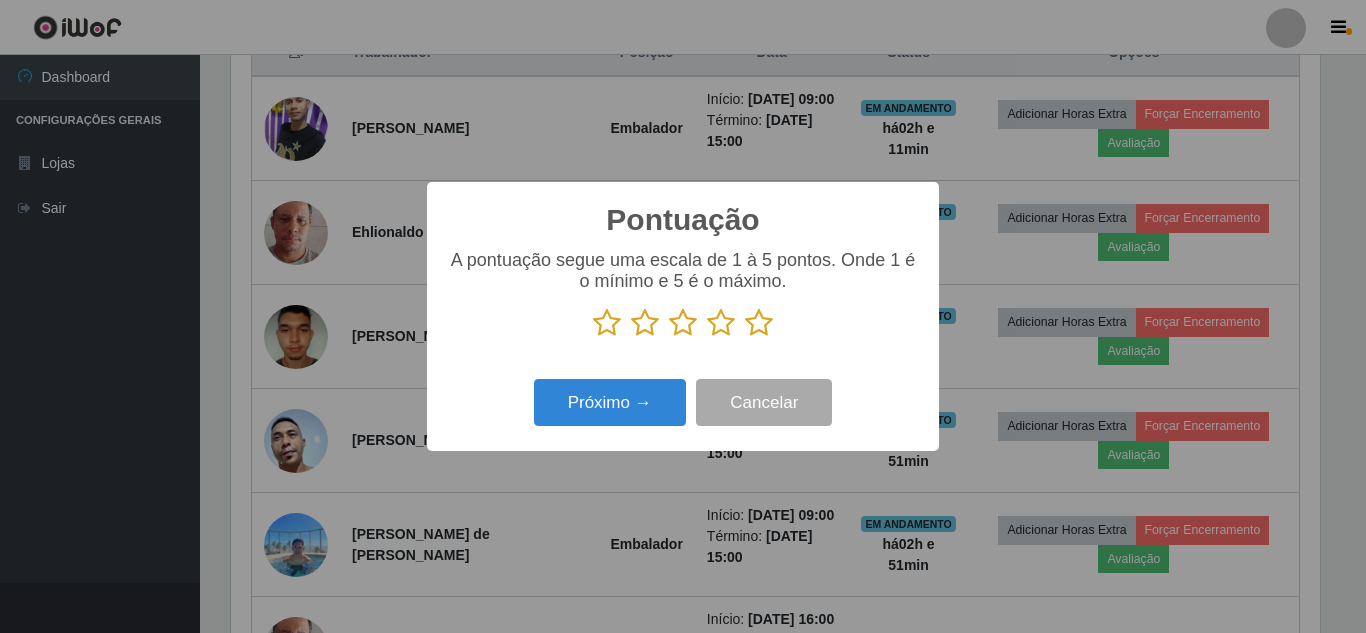 scroll, scrollTop: 999585, scrollLeft: 998911, axis: both 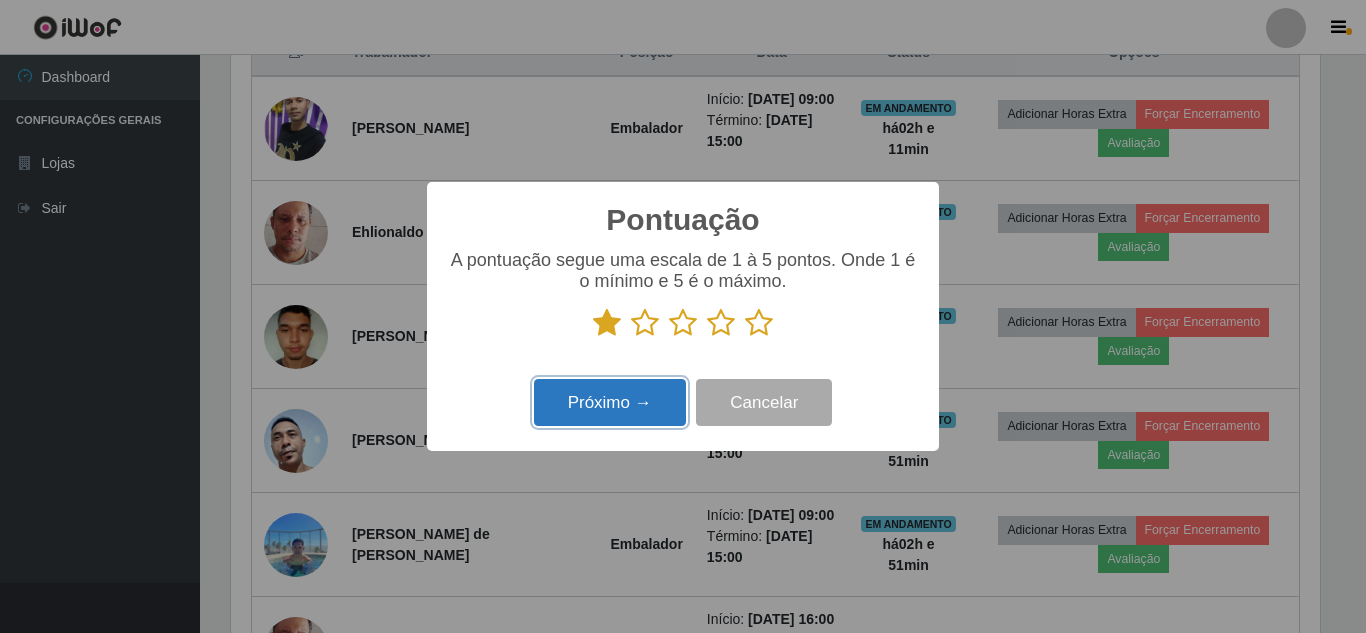 click on "Próximo →" at bounding box center [610, 402] 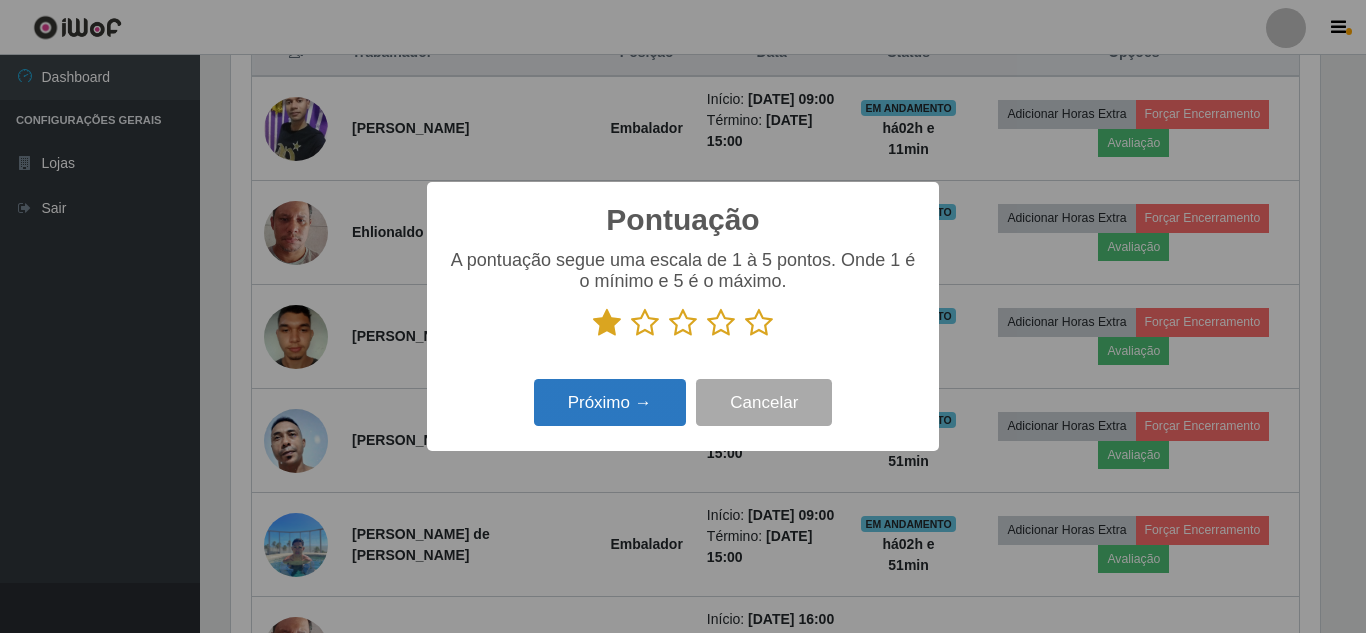 scroll, scrollTop: 999585, scrollLeft: 998911, axis: both 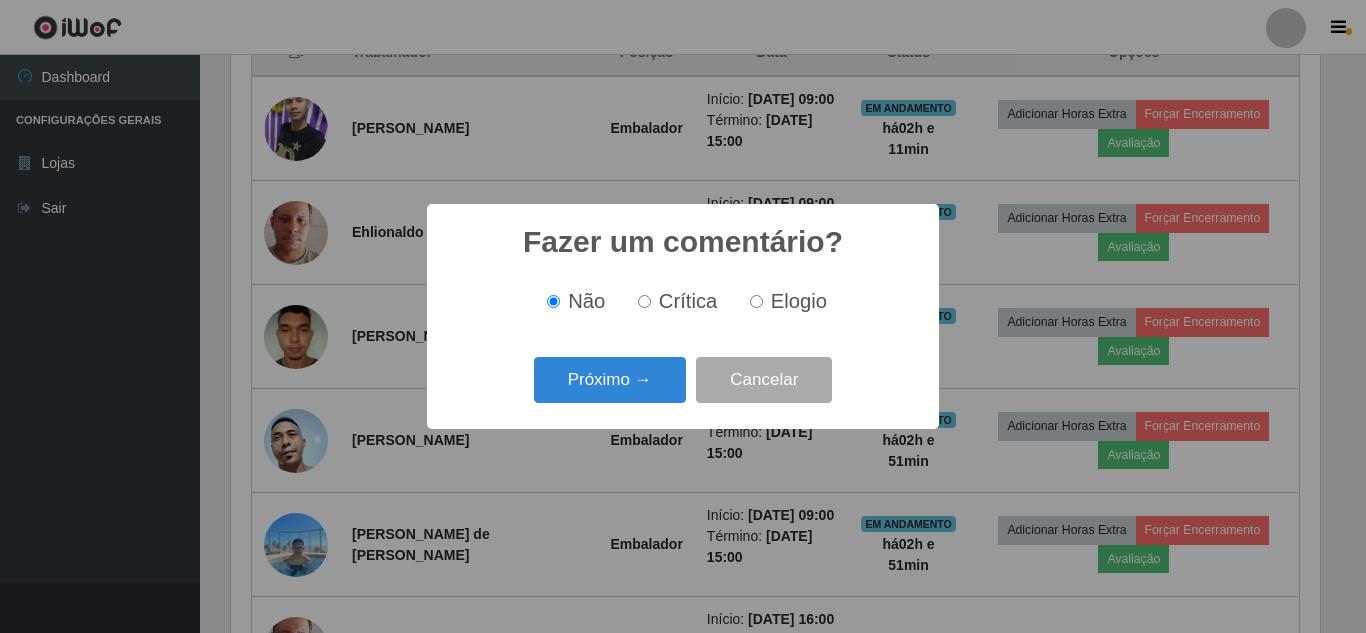 click on "Crítica" at bounding box center (644, 301) 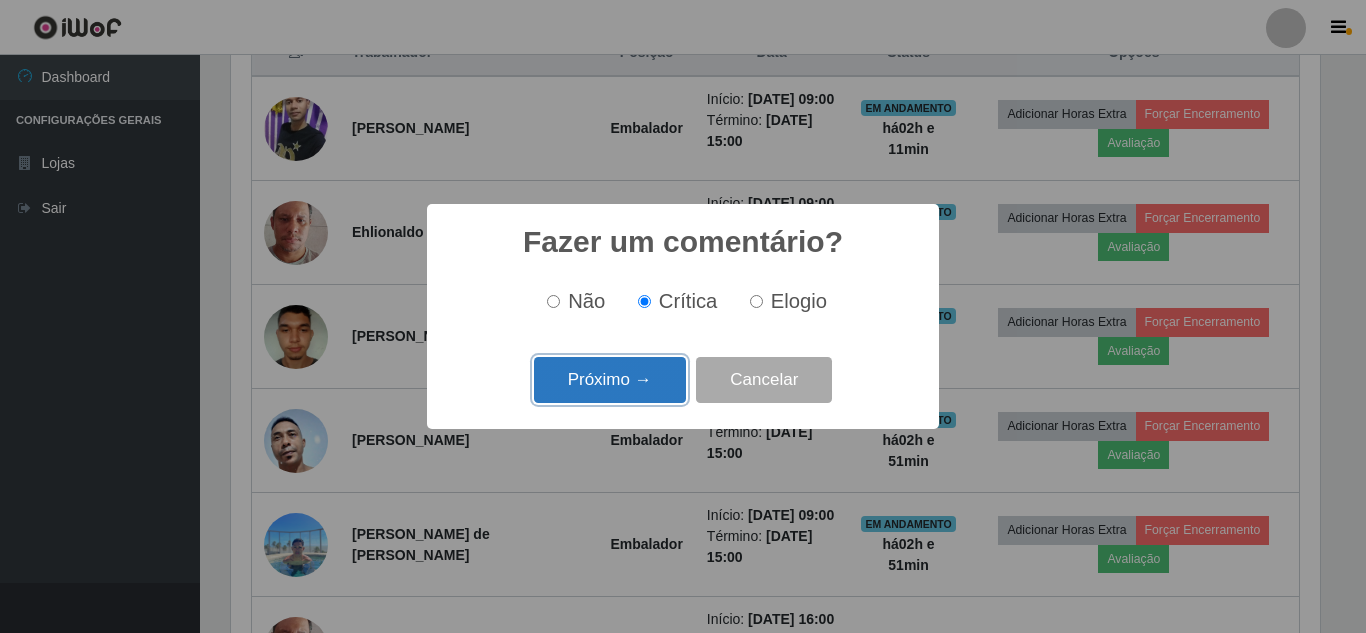 click on "Próximo →" at bounding box center [610, 380] 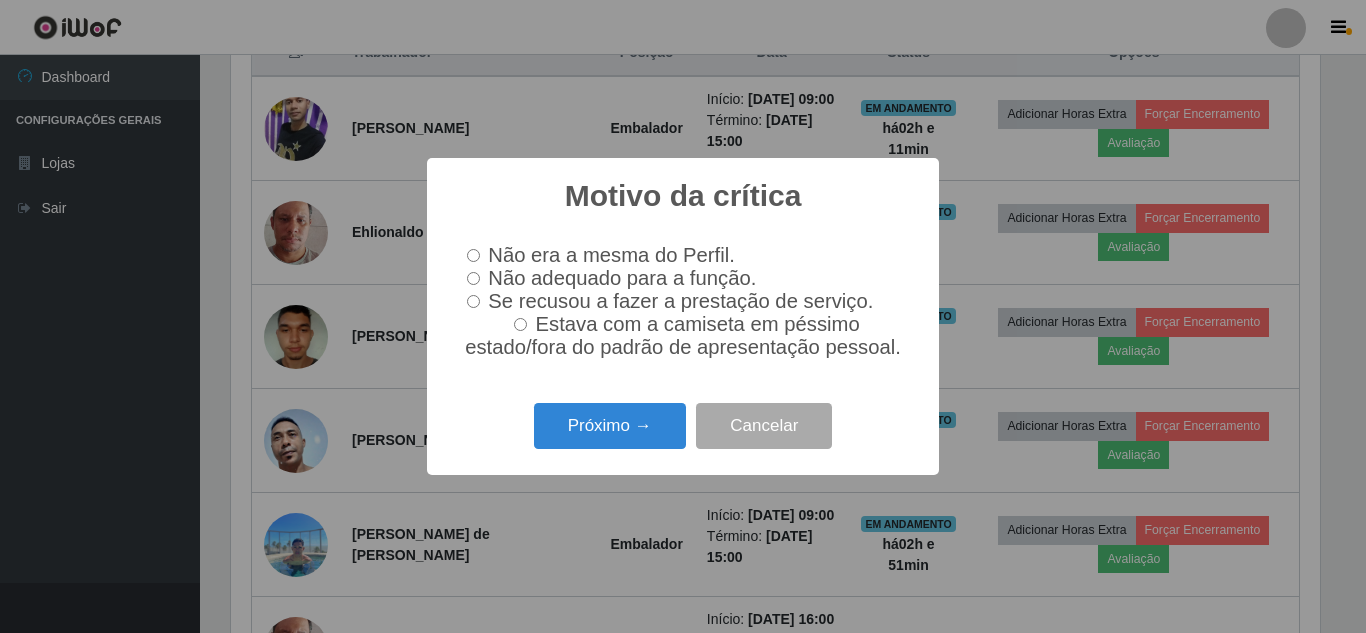 scroll, scrollTop: 999585, scrollLeft: 998911, axis: both 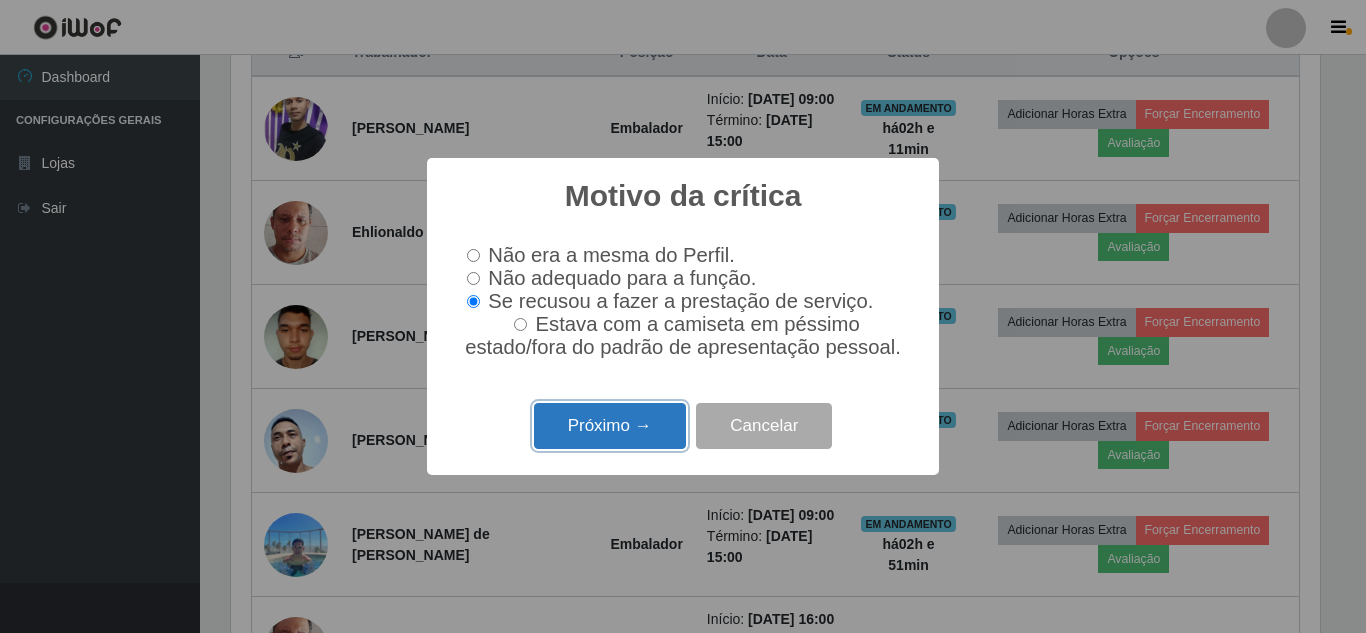 click on "Próximo →" at bounding box center (610, 426) 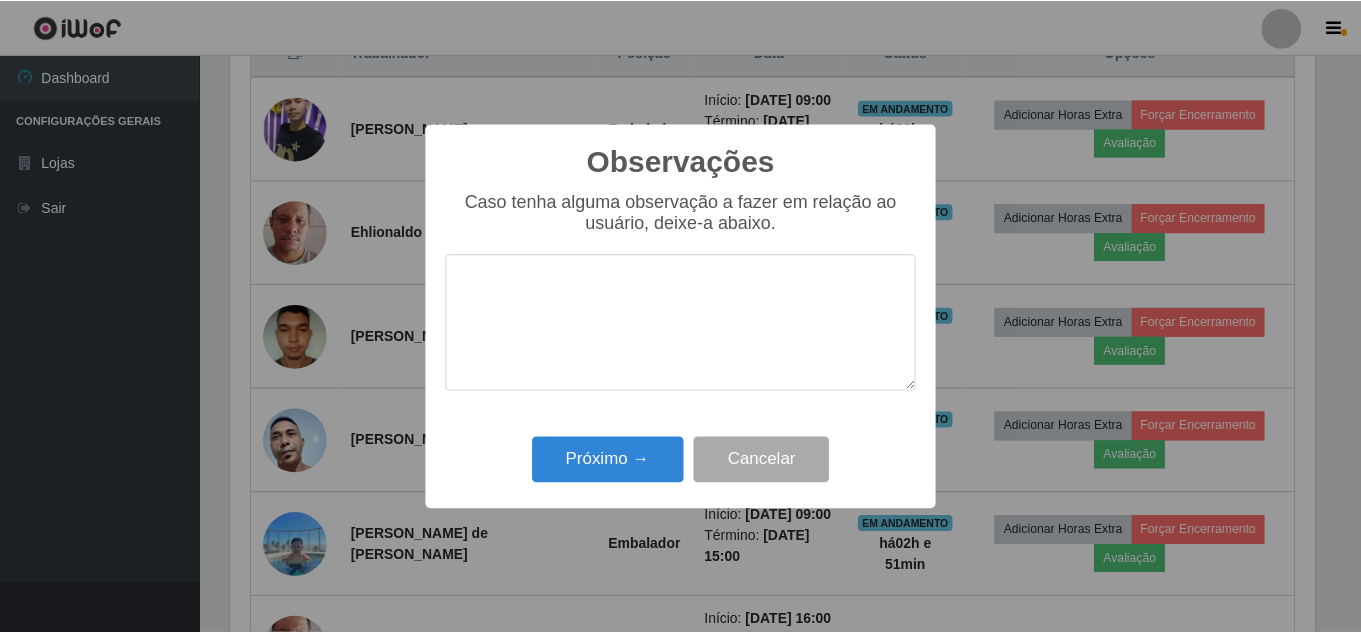 scroll, scrollTop: 999585, scrollLeft: 998911, axis: both 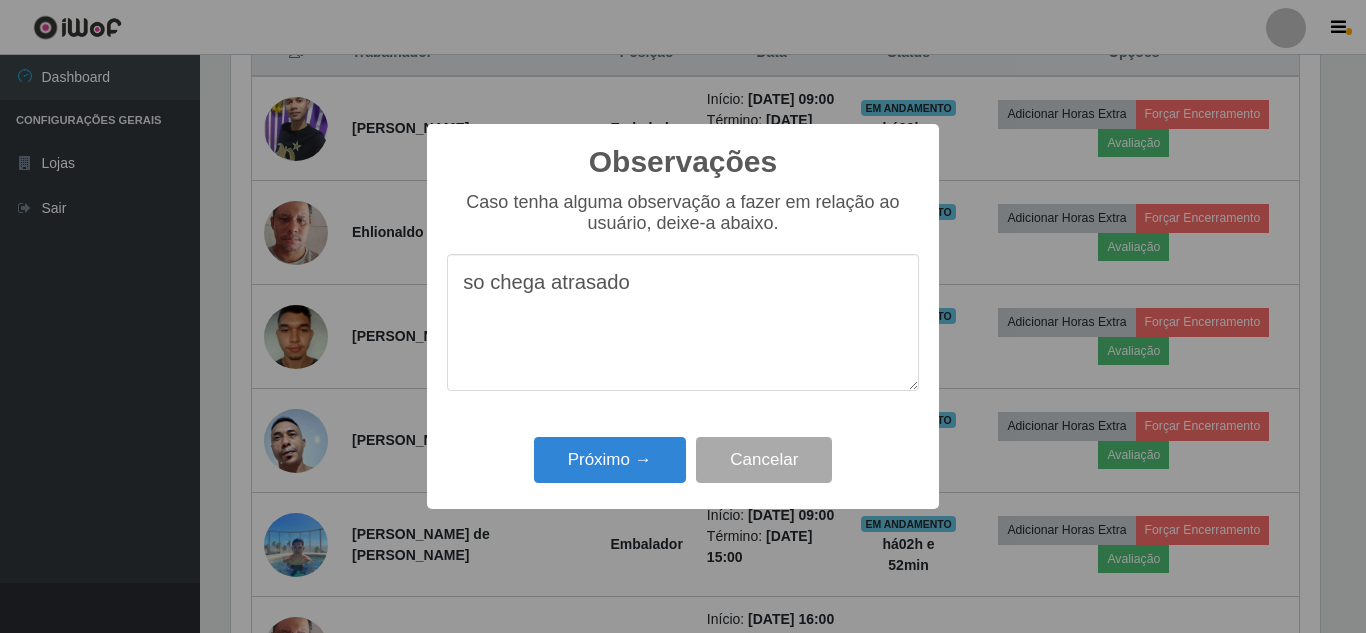 click on "so chega atrasado" at bounding box center (683, 322) 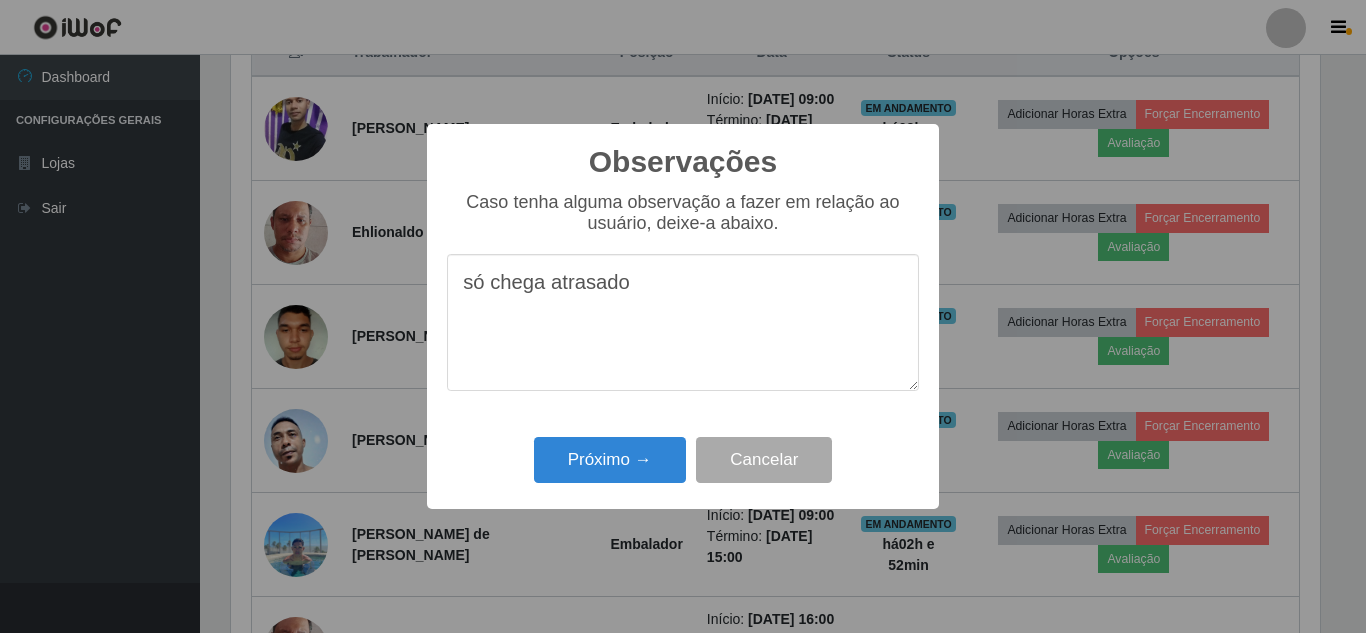 click on "só chega atrasado" at bounding box center (683, 322) 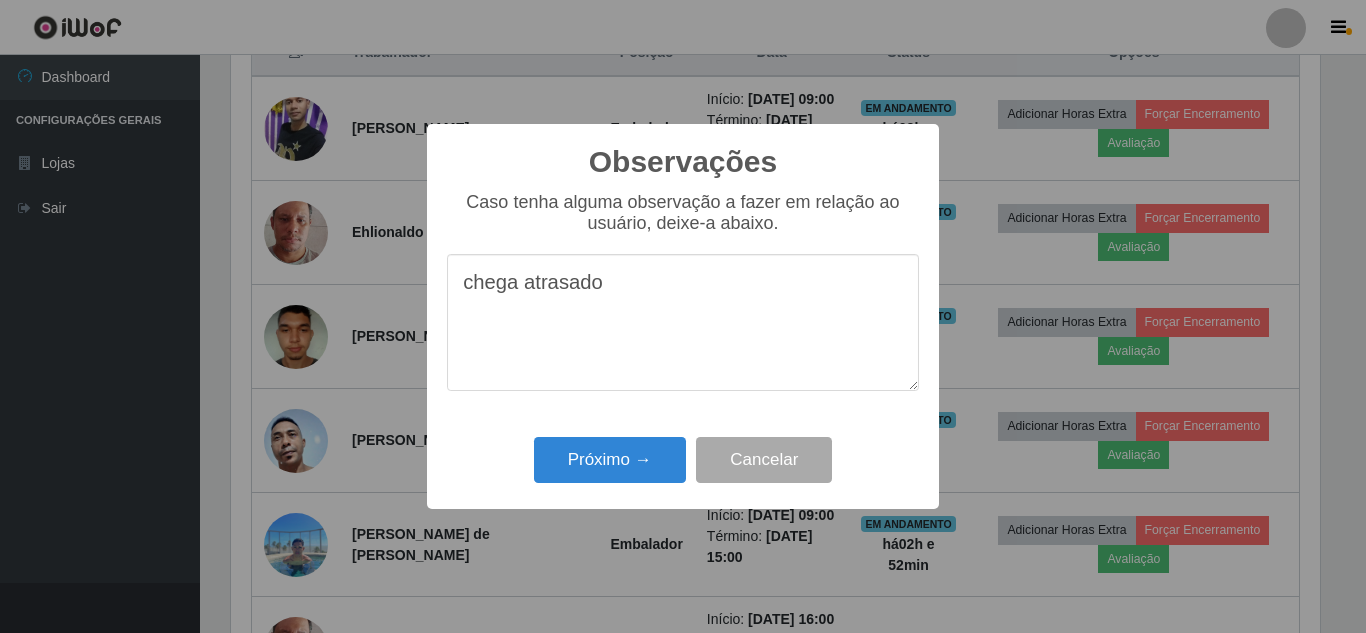 click on "chega atrasado" at bounding box center [683, 322] 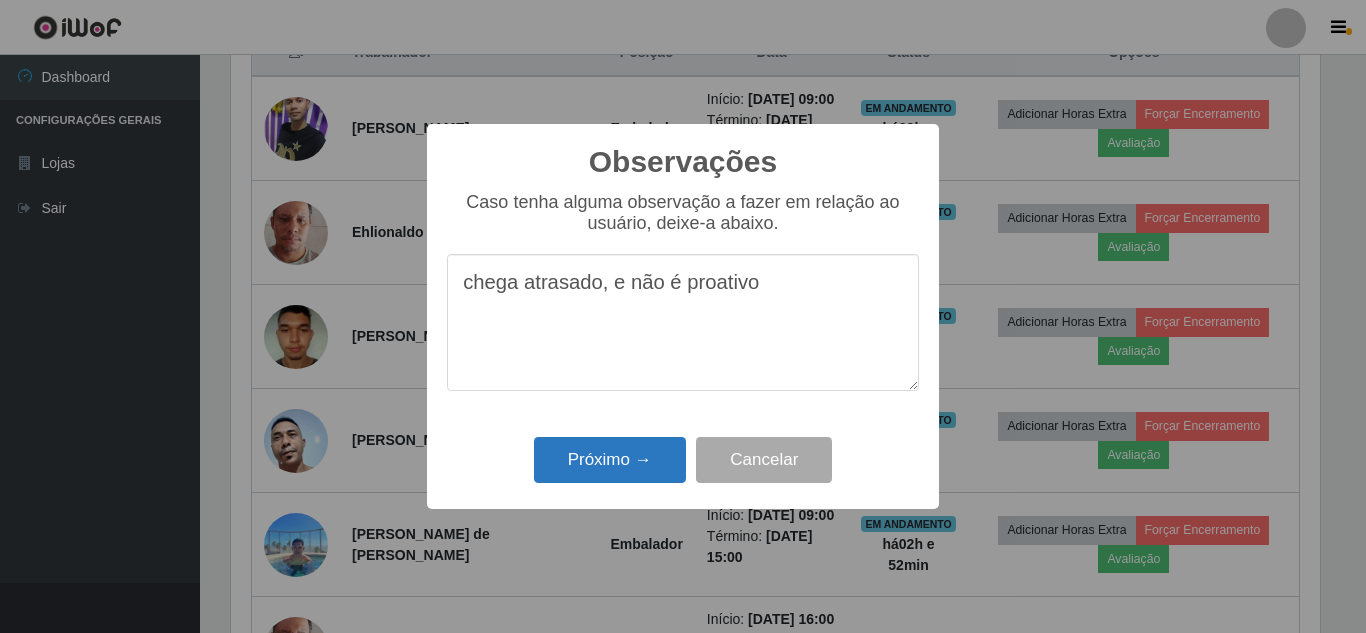type on "chega atrasado, e não é proativo" 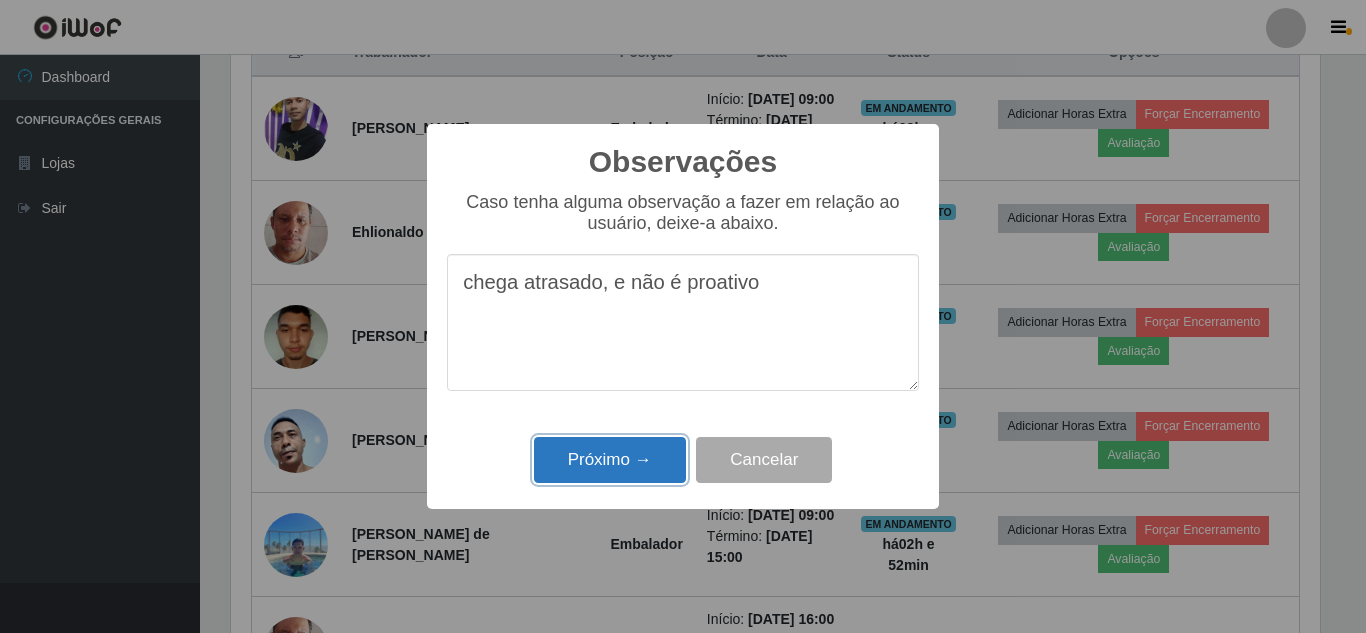 click on "Próximo →" at bounding box center [610, 460] 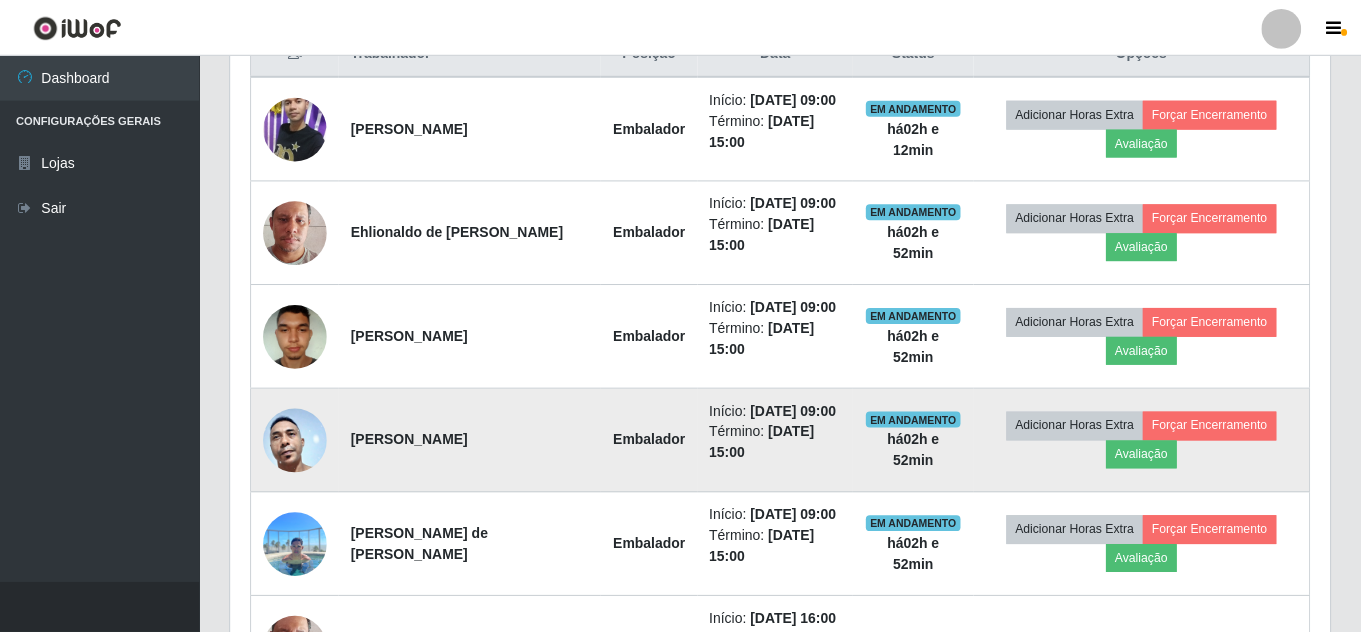 scroll, scrollTop: 999585, scrollLeft: 998901, axis: both 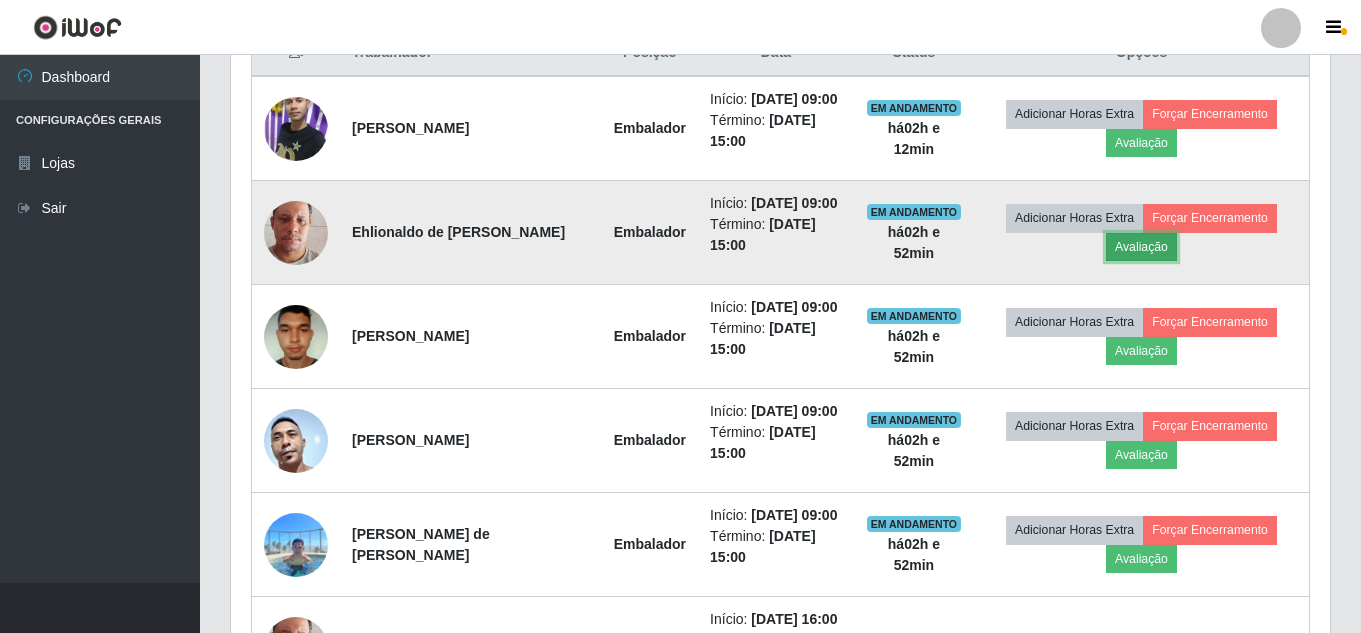 click on "Avaliação" at bounding box center (1141, 247) 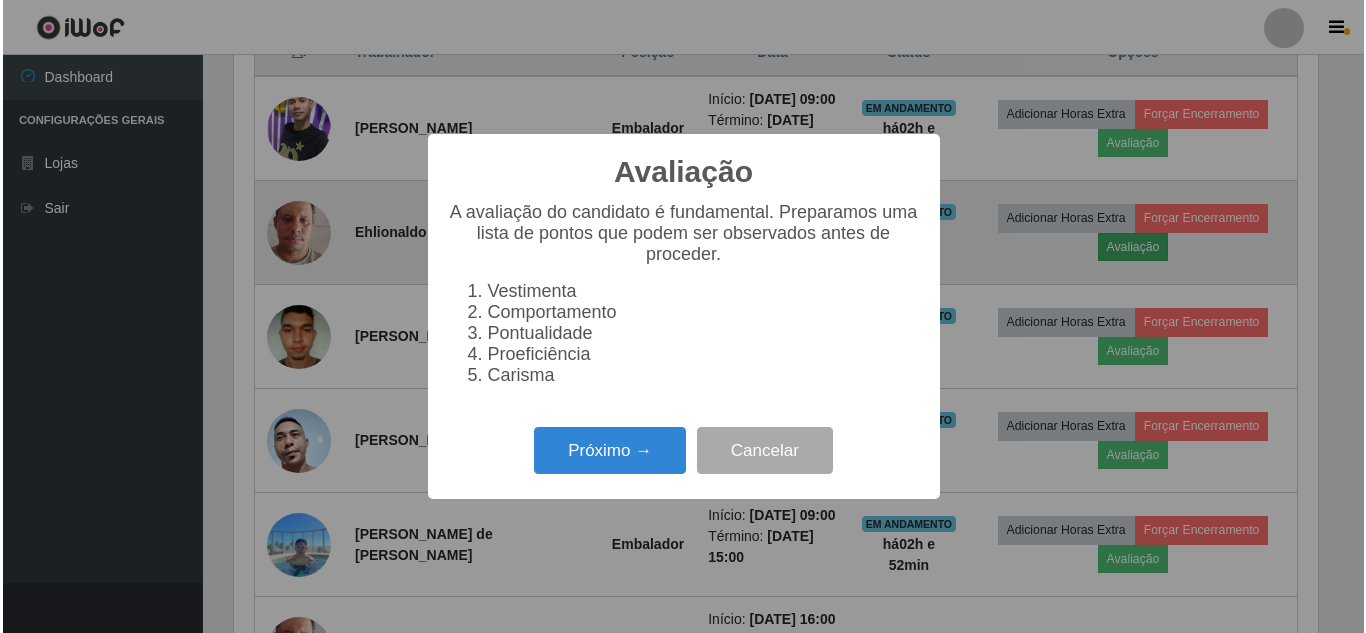 scroll, scrollTop: 999585, scrollLeft: 998911, axis: both 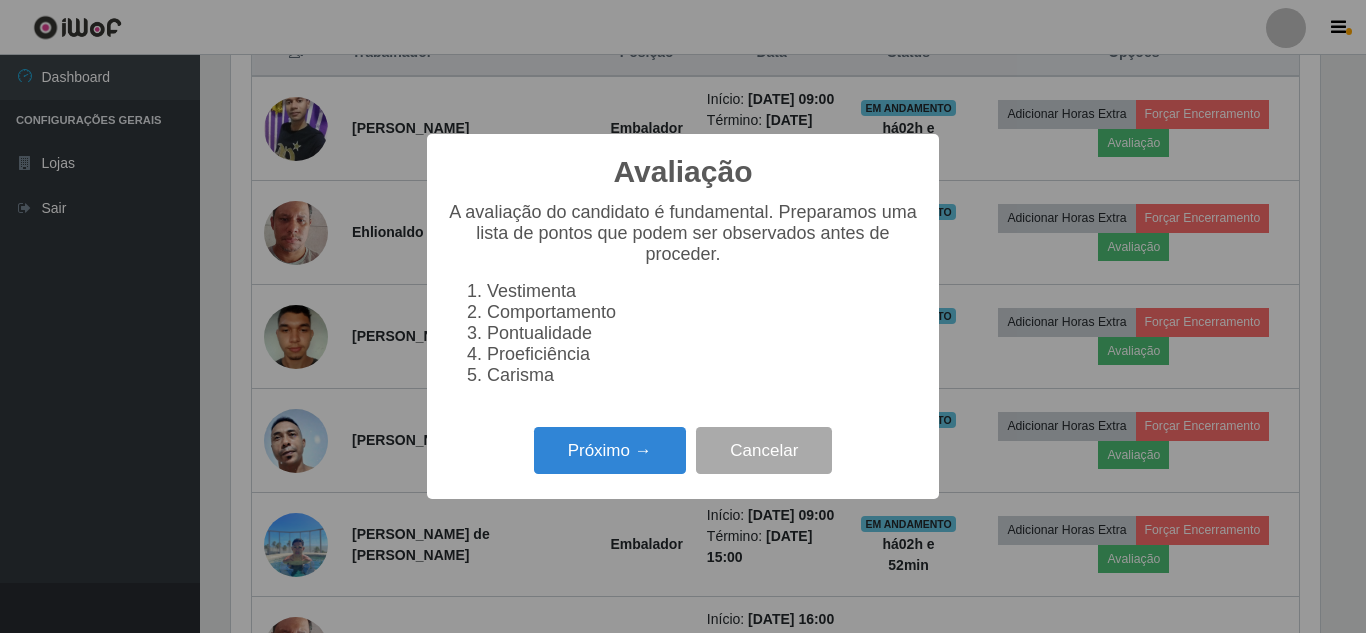 click on "Próximo → Cancelar" at bounding box center (683, 450) 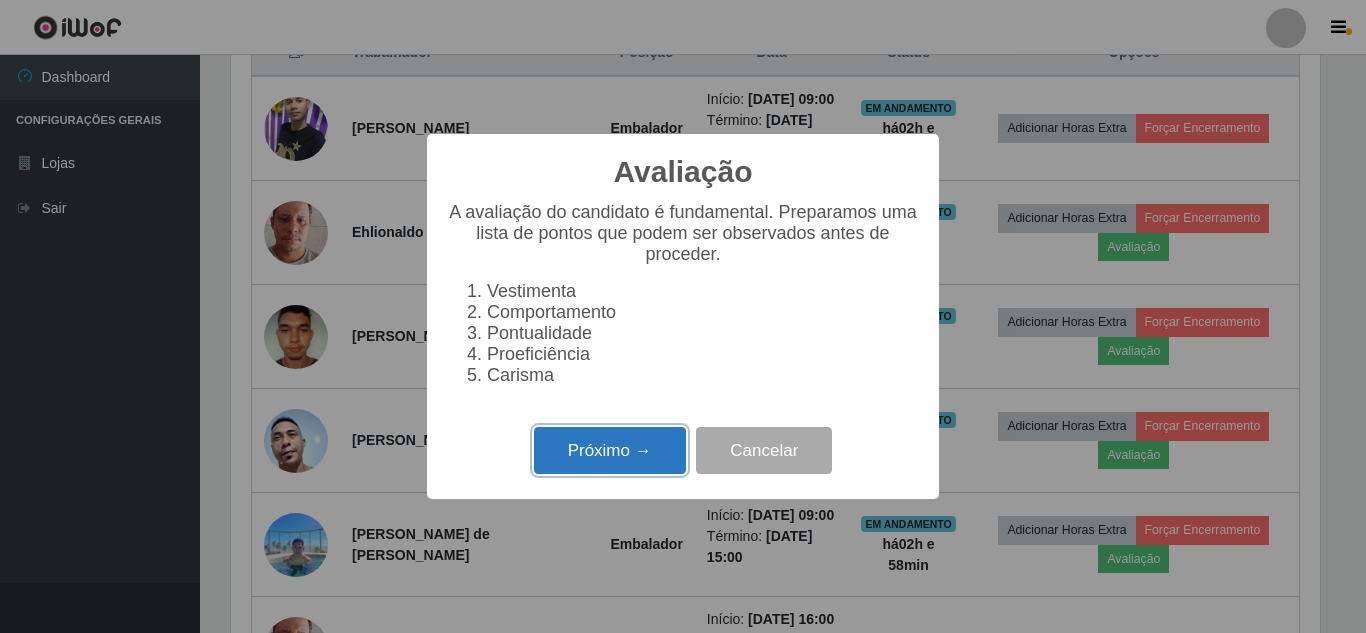 click on "Próximo →" at bounding box center (610, 450) 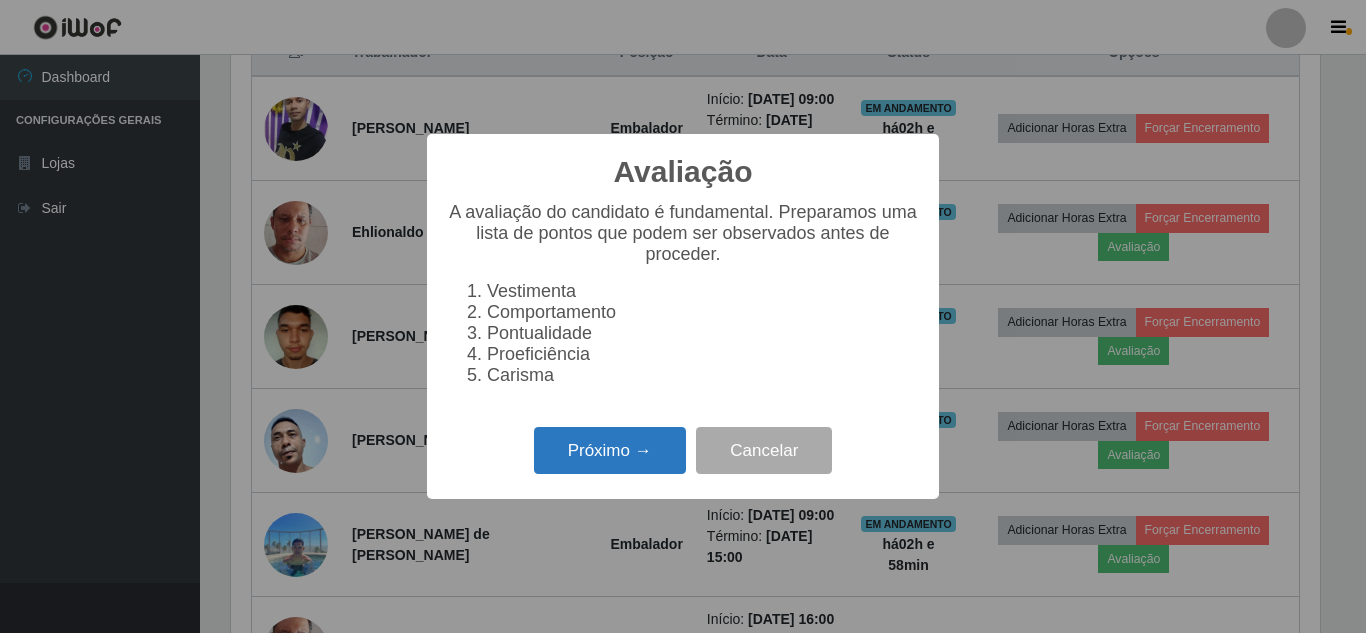 scroll, scrollTop: 999585, scrollLeft: 998911, axis: both 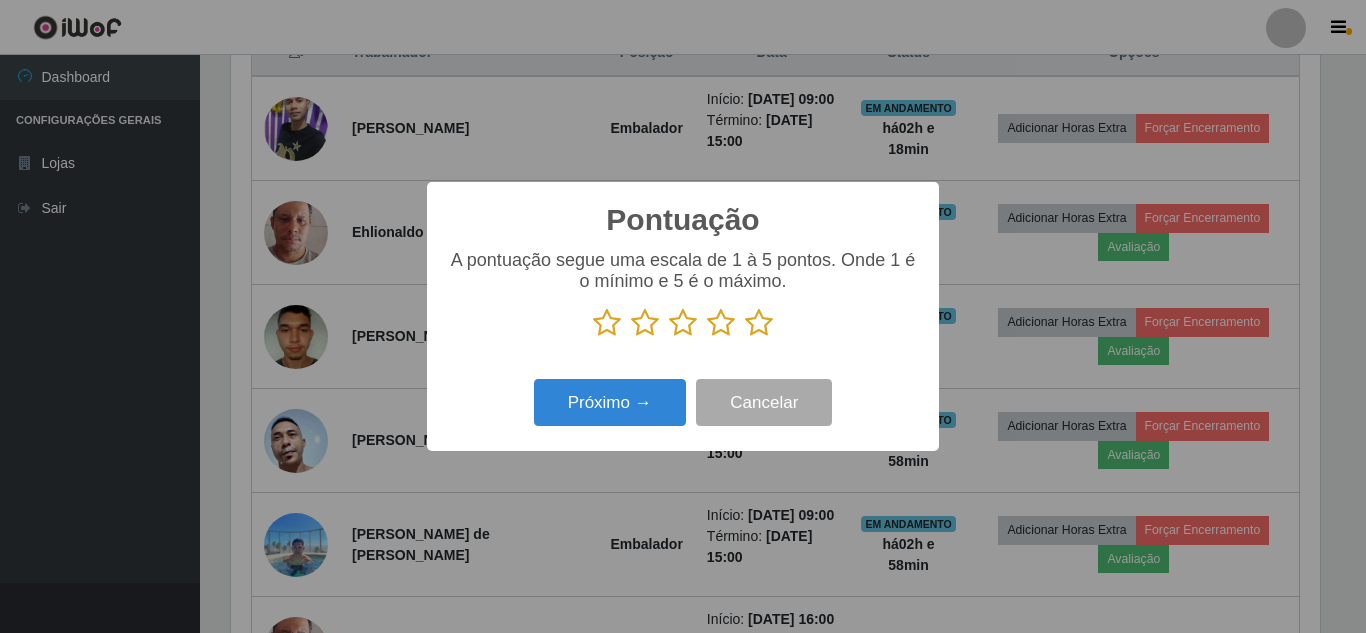 click at bounding box center (759, 323) 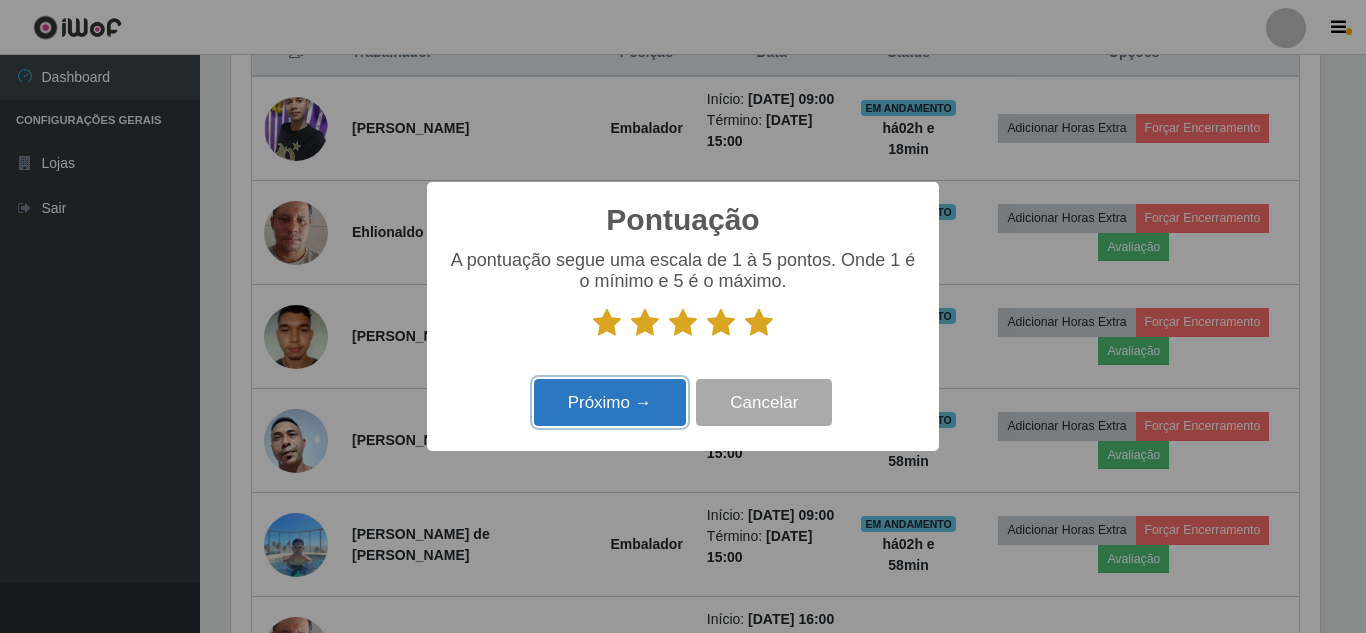 click on "Próximo →" at bounding box center (610, 402) 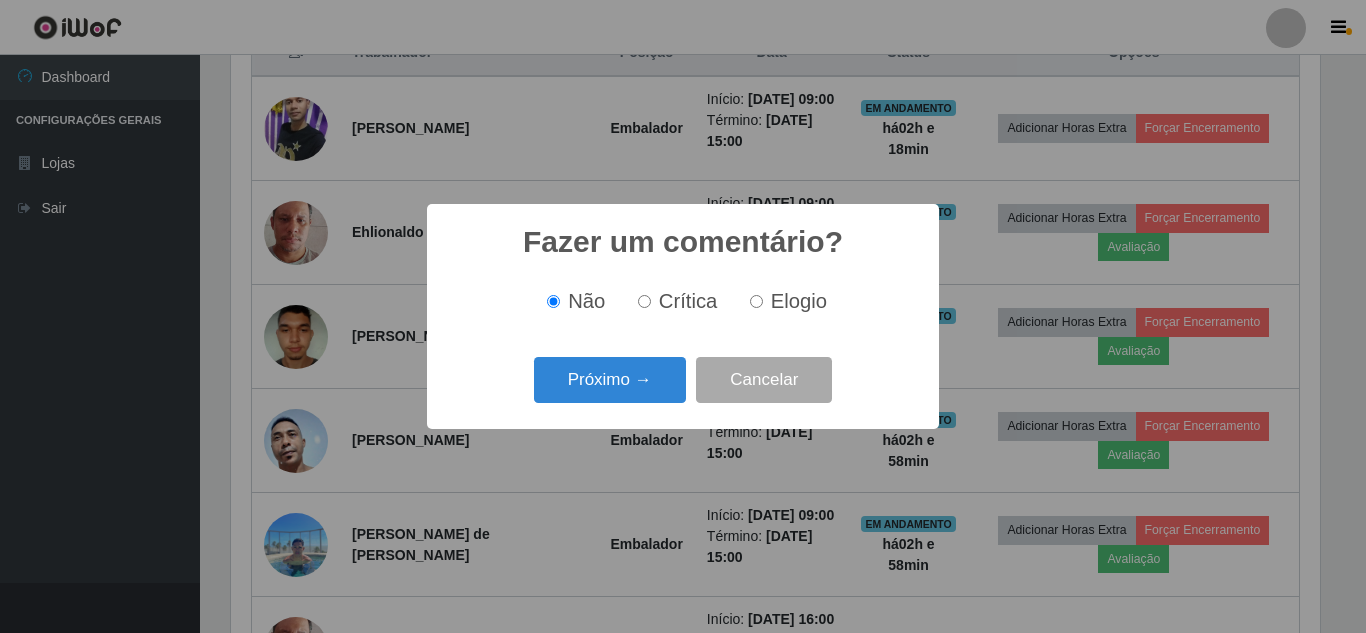 click on "Próximo →" at bounding box center [610, 380] 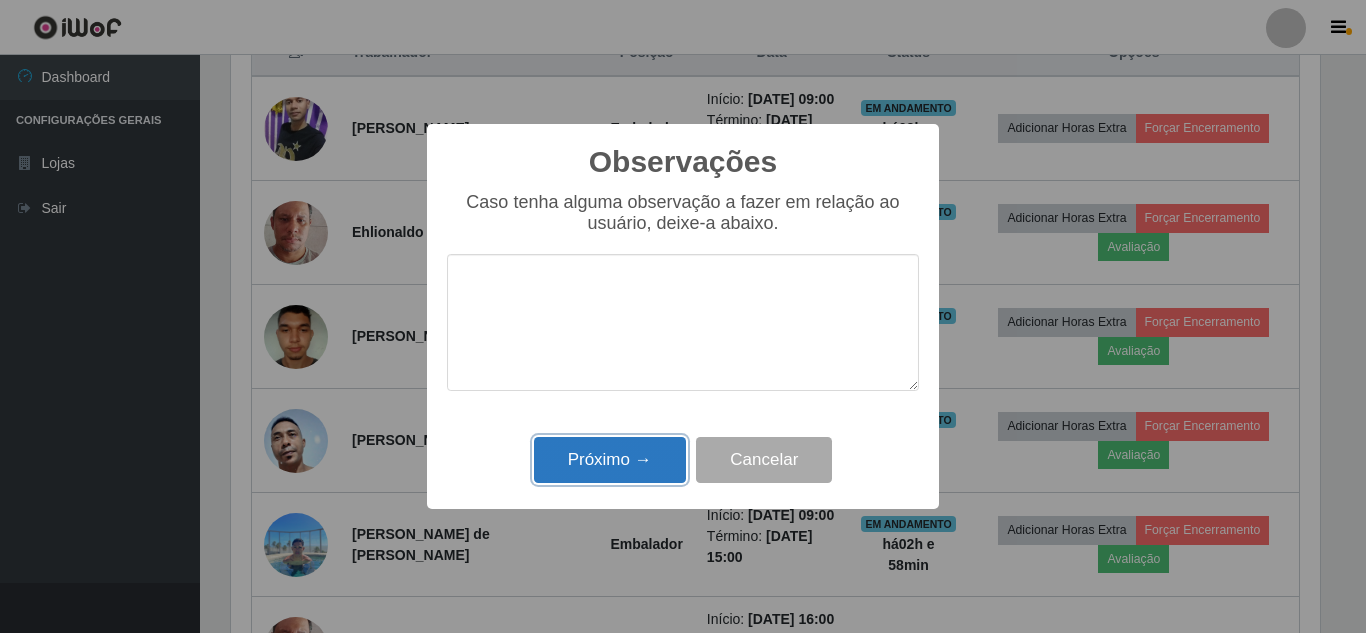 click on "Próximo →" at bounding box center [610, 460] 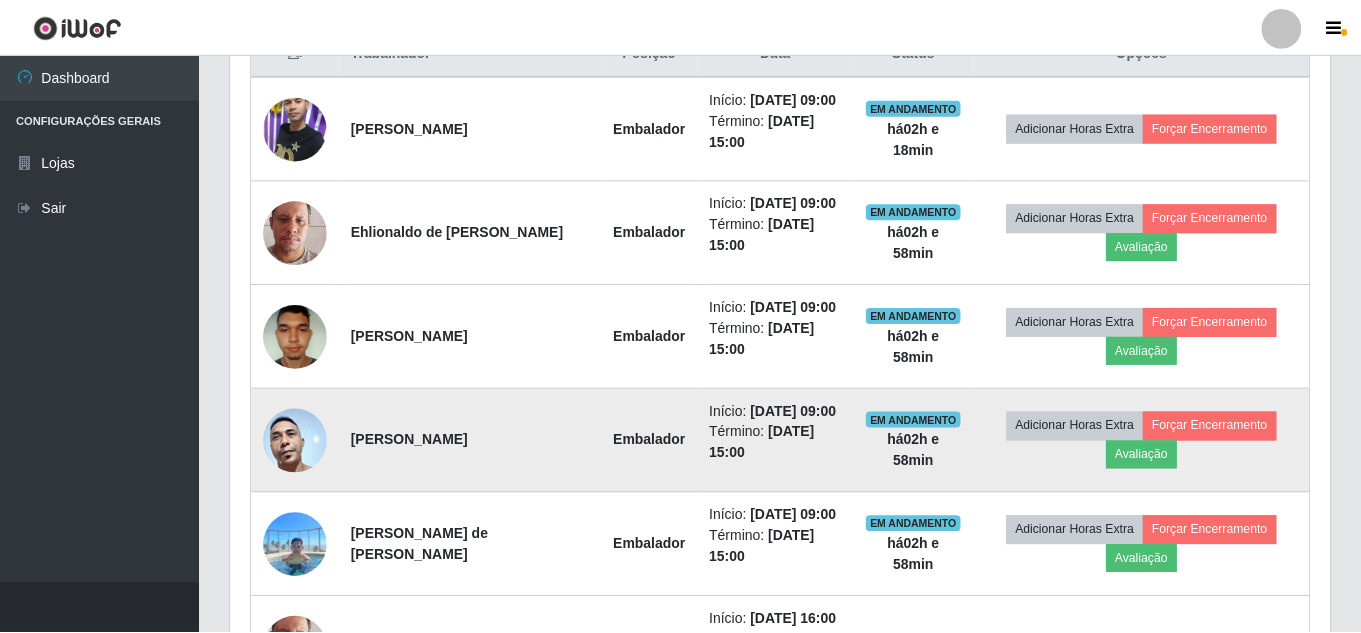 scroll, scrollTop: 999585, scrollLeft: 998901, axis: both 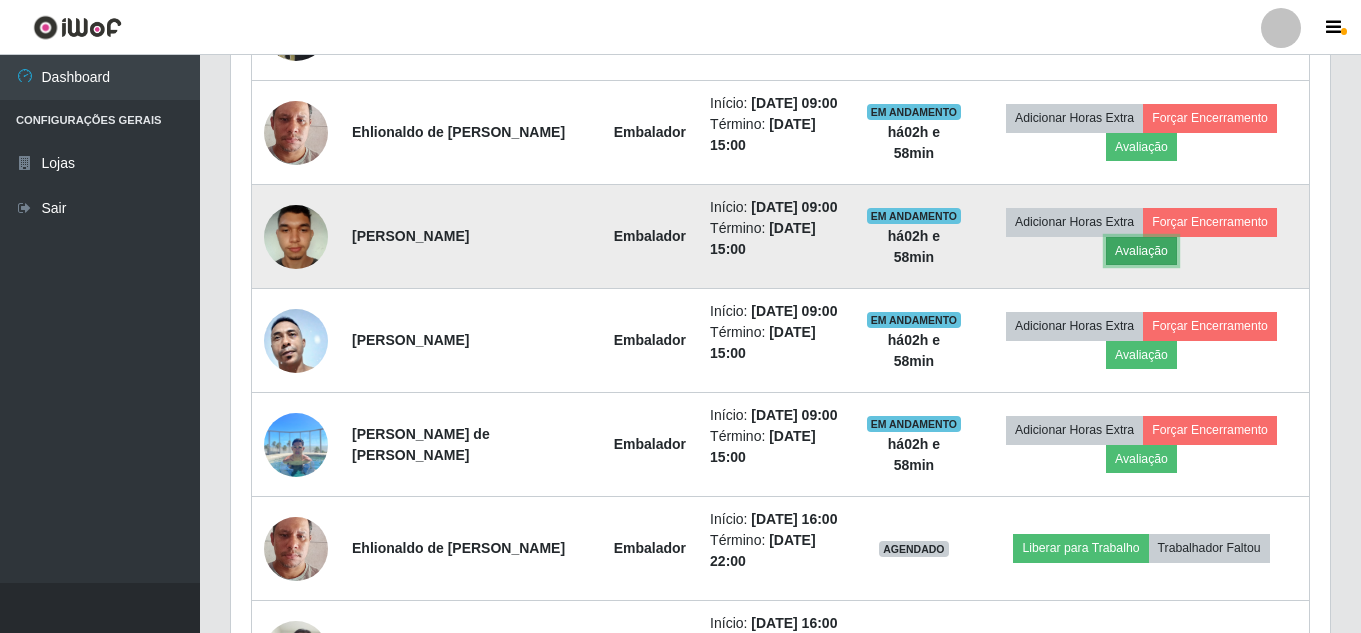 click on "Avaliação" at bounding box center (1141, 251) 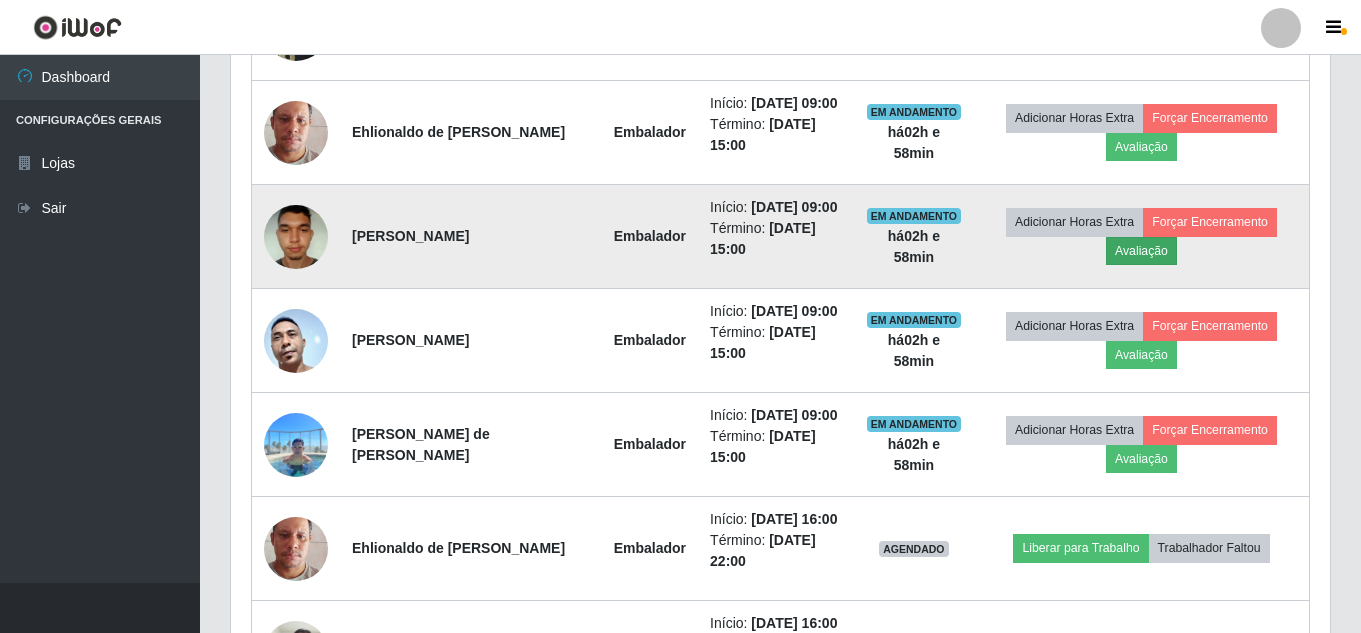scroll, scrollTop: 999585, scrollLeft: 998911, axis: both 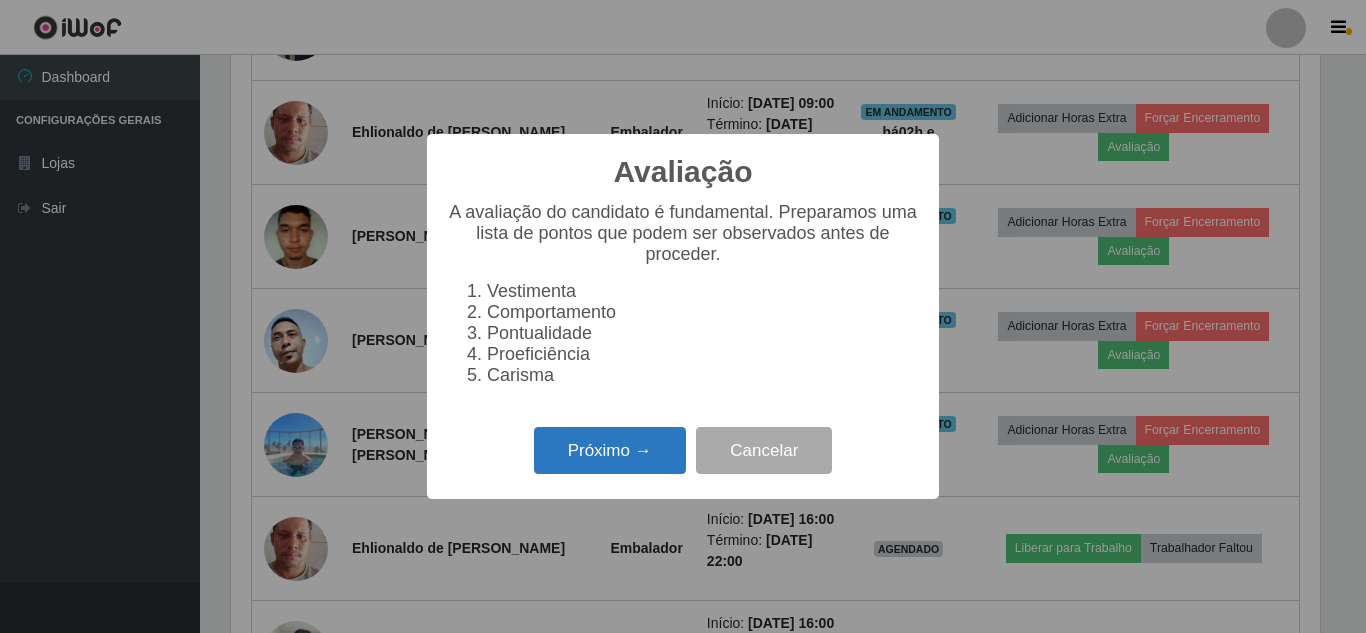 click on "Próximo →" at bounding box center (610, 450) 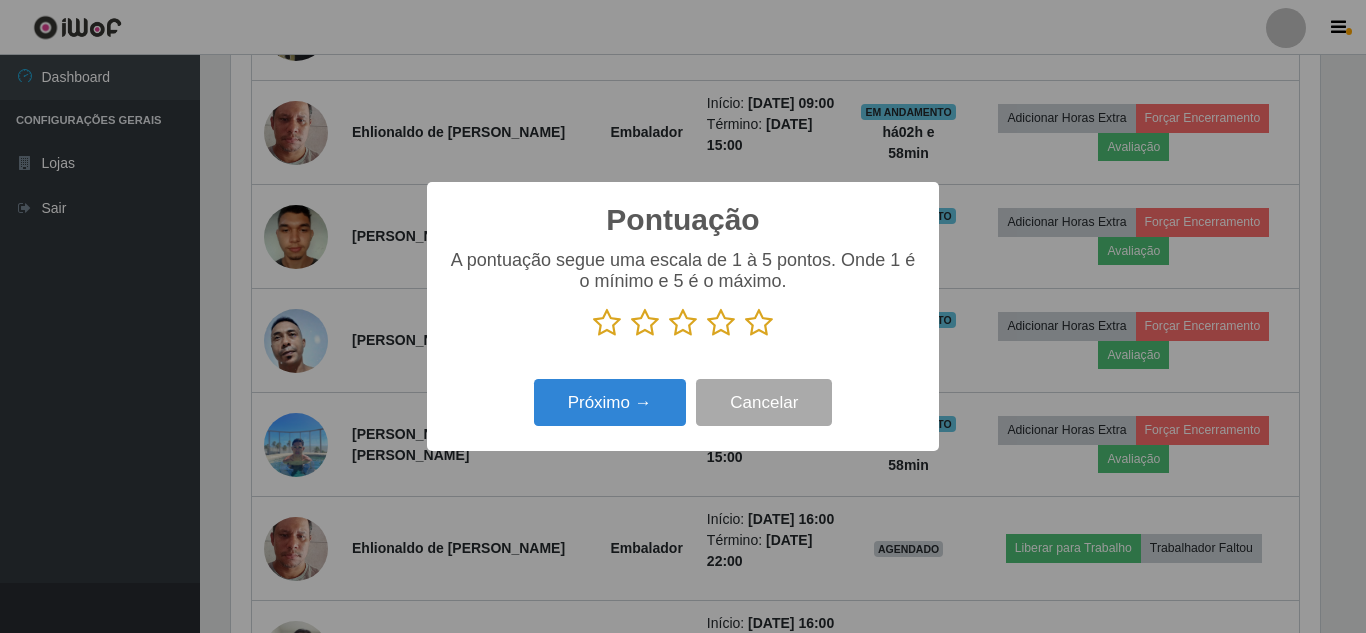 click at bounding box center (759, 323) 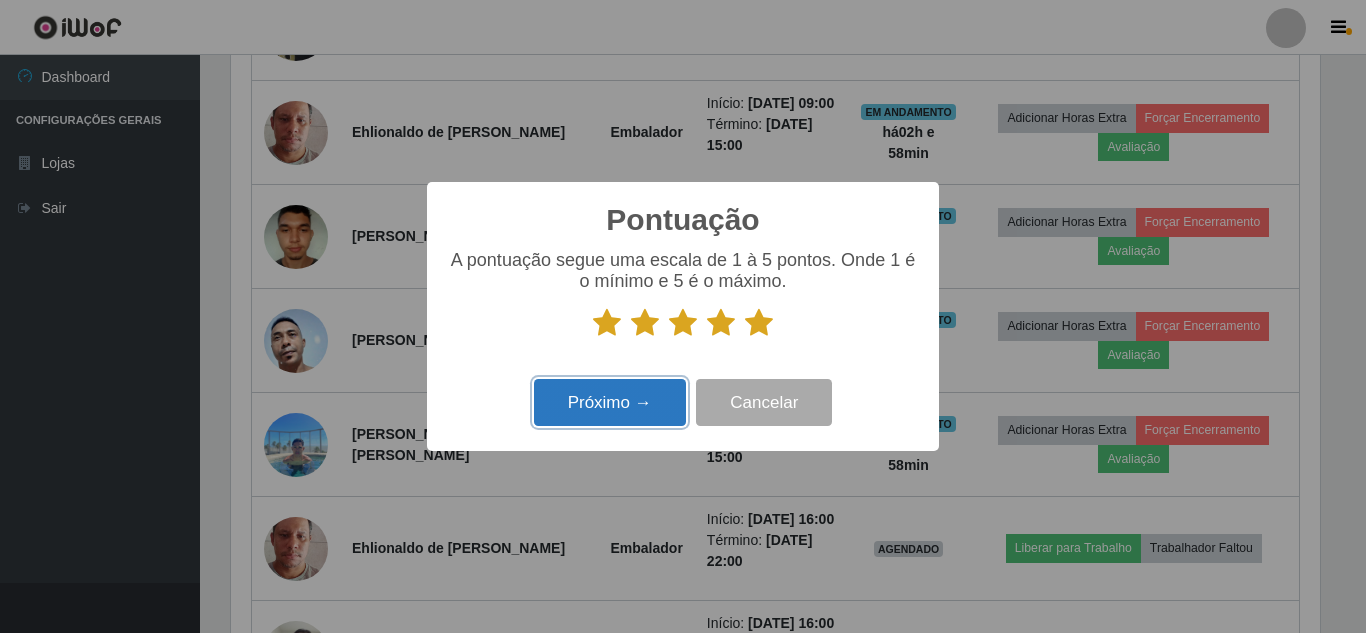 click on "Próximo →" at bounding box center (610, 402) 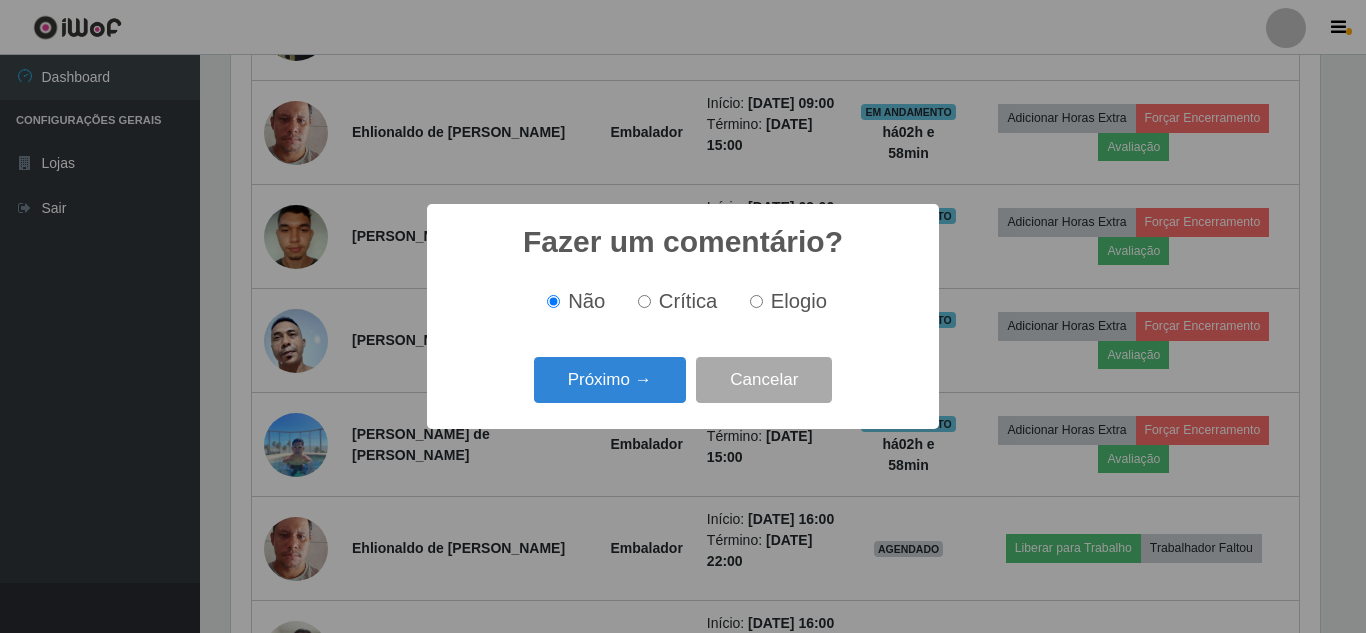 click on "Próximo →" at bounding box center [610, 380] 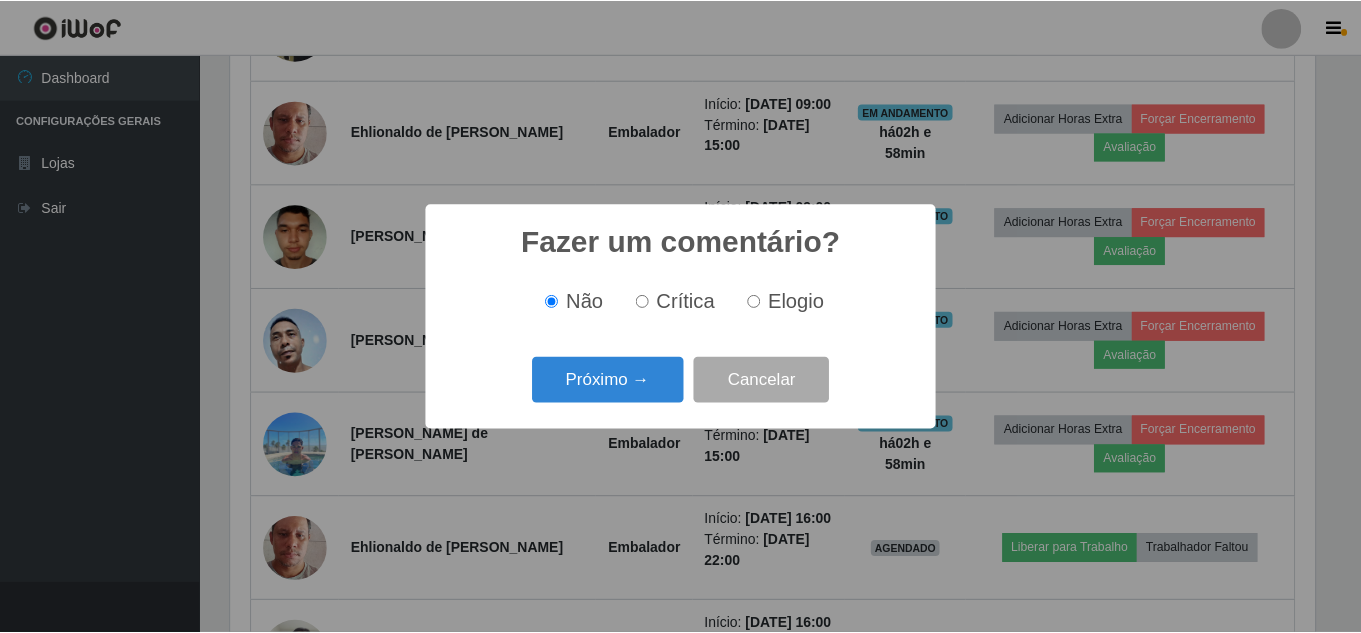 scroll, scrollTop: 999585, scrollLeft: 998911, axis: both 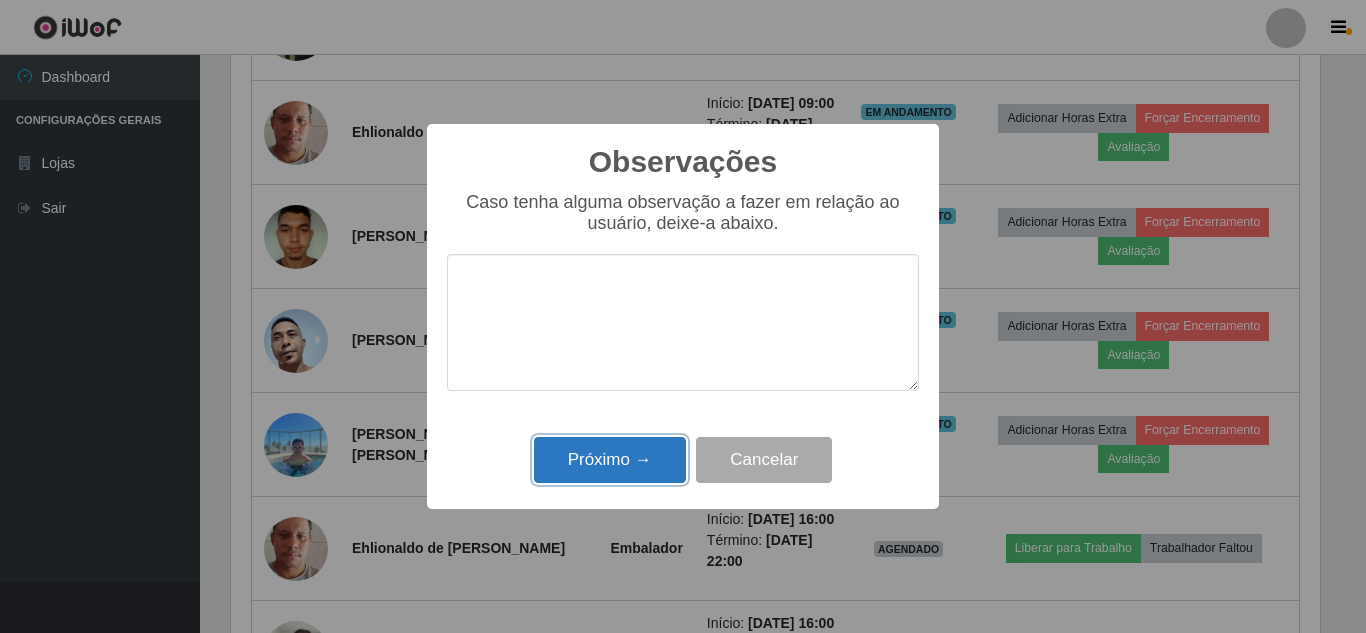 click on "Próximo →" at bounding box center (610, 460) 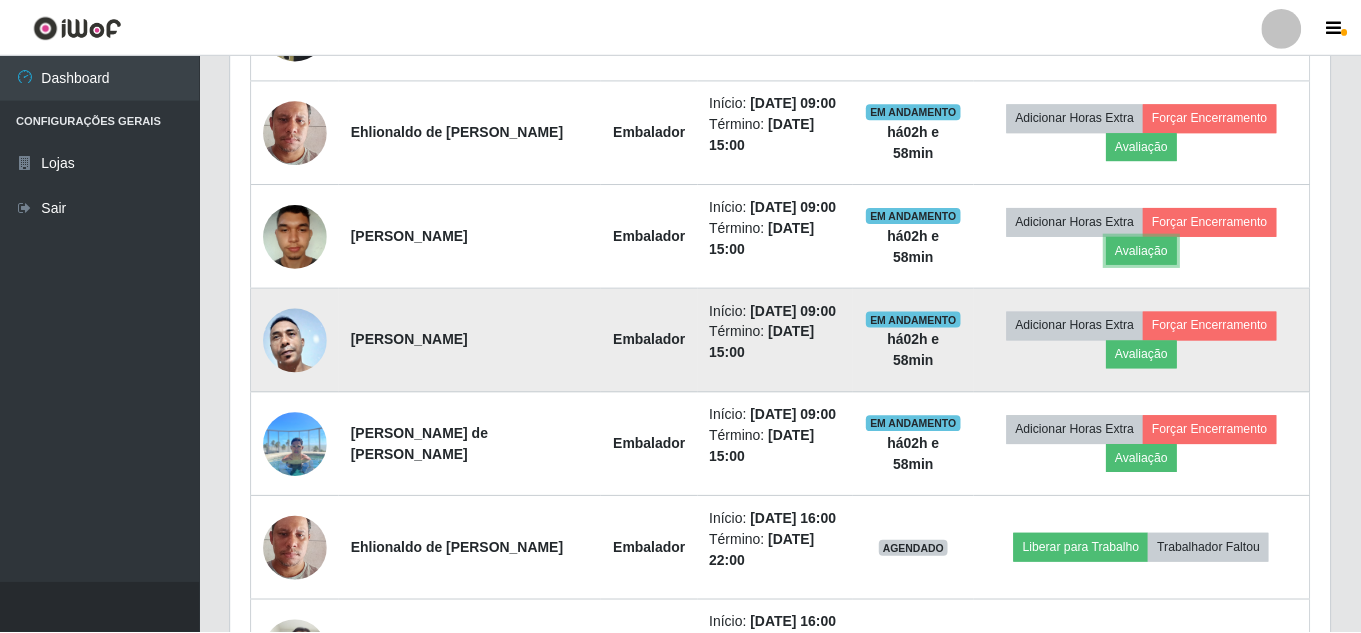 scroll, scrollTop: 999585, scrollLeft: 998901, axis: both 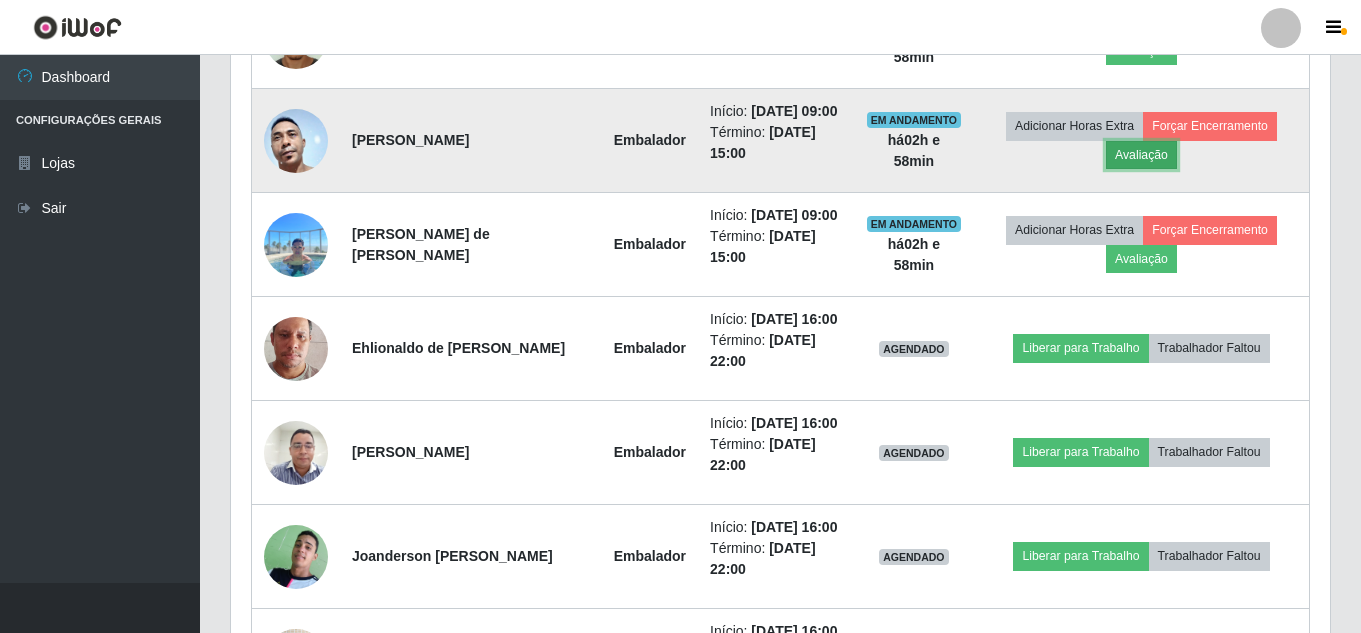 click on "Avaliação" at bounding box center [1141, 155] 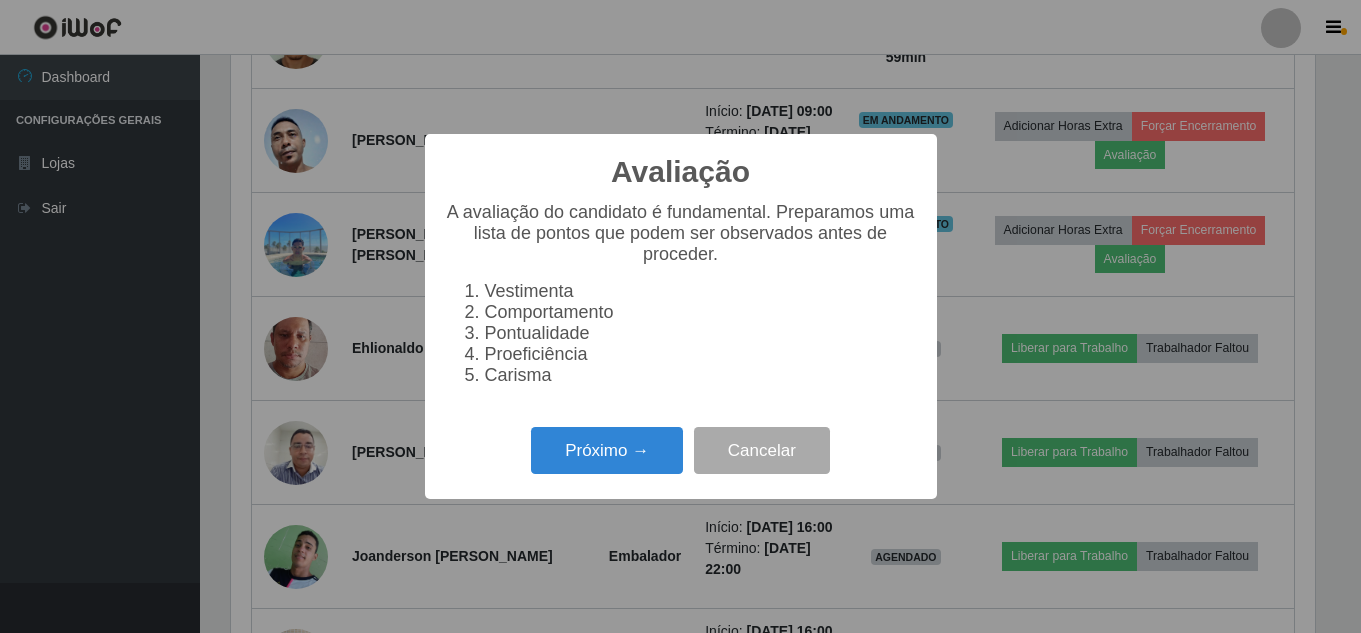 scroll, scrollTop: 999585, scrollLeft: 998911, axis: both 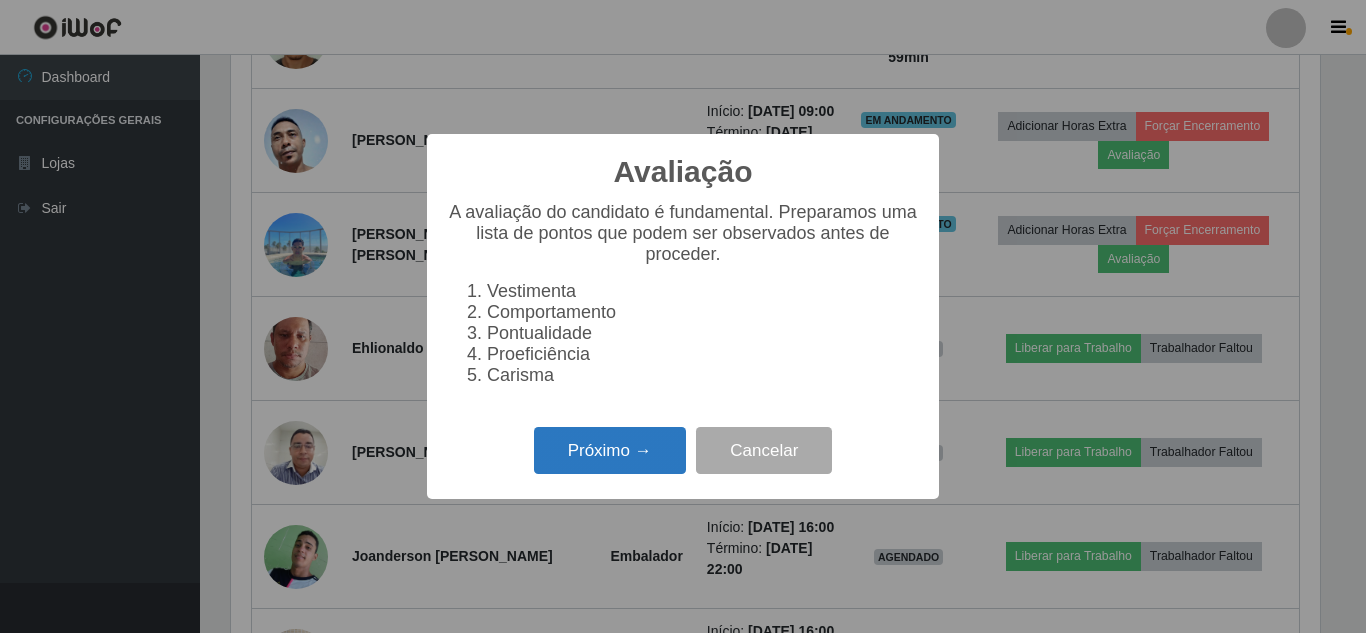 click on "Próximo →" at bounding box center (610, 450) 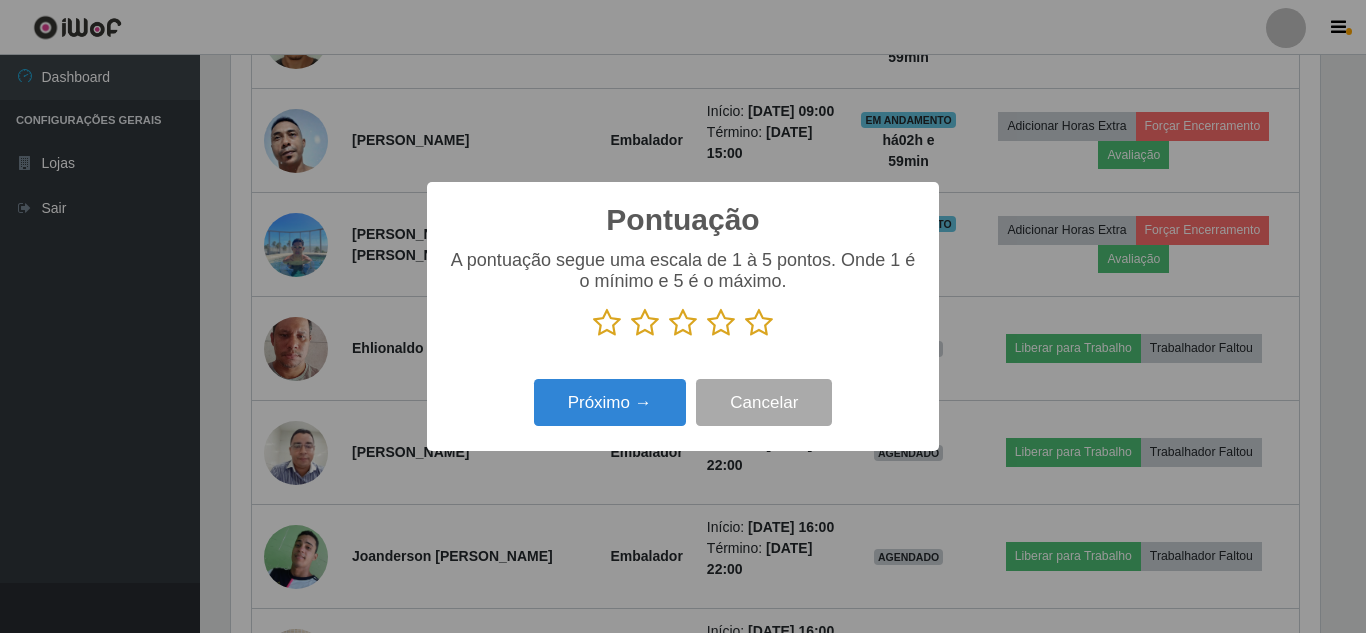 click at bounding box center [759, 323] 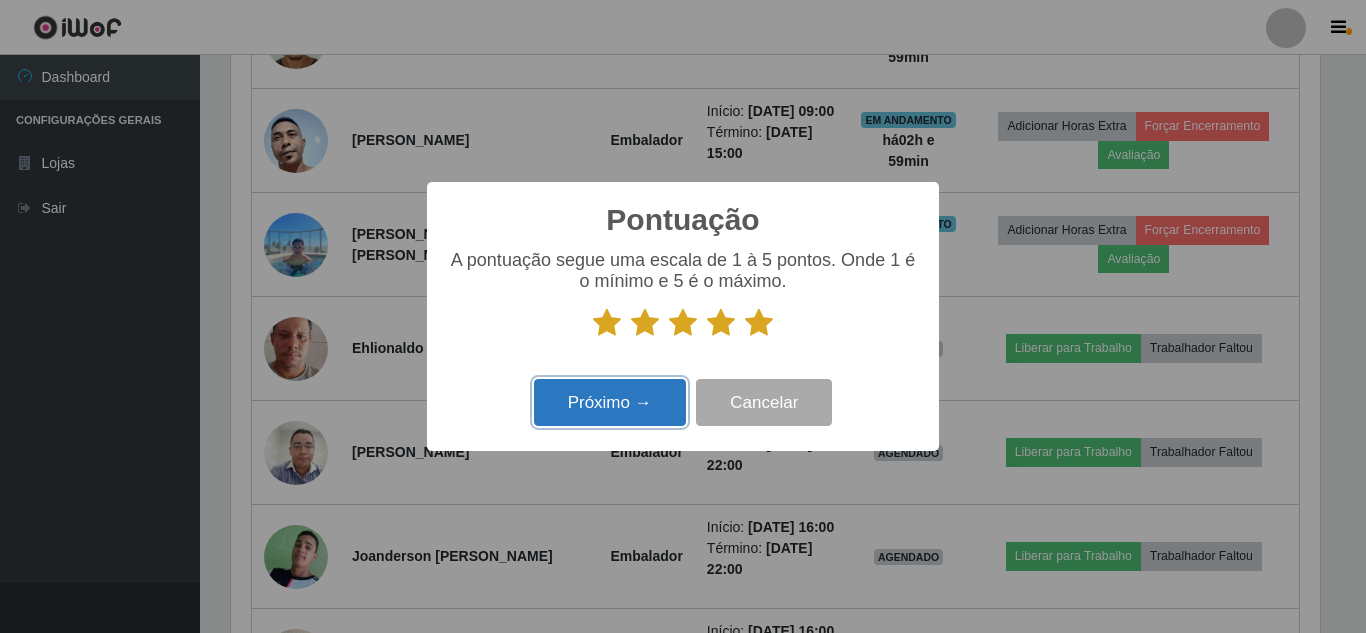 click on "Próximo →" at bounding box center [610, 402] 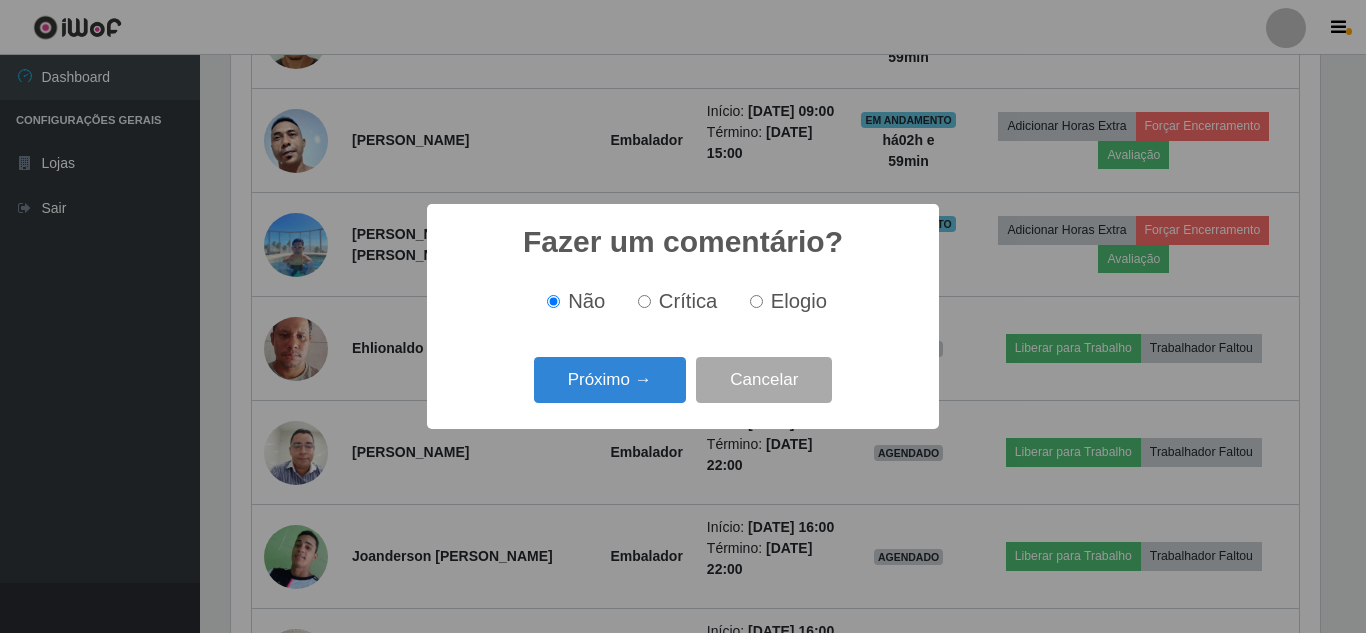 click on "Próximo →" at bounding box center [610, 380] 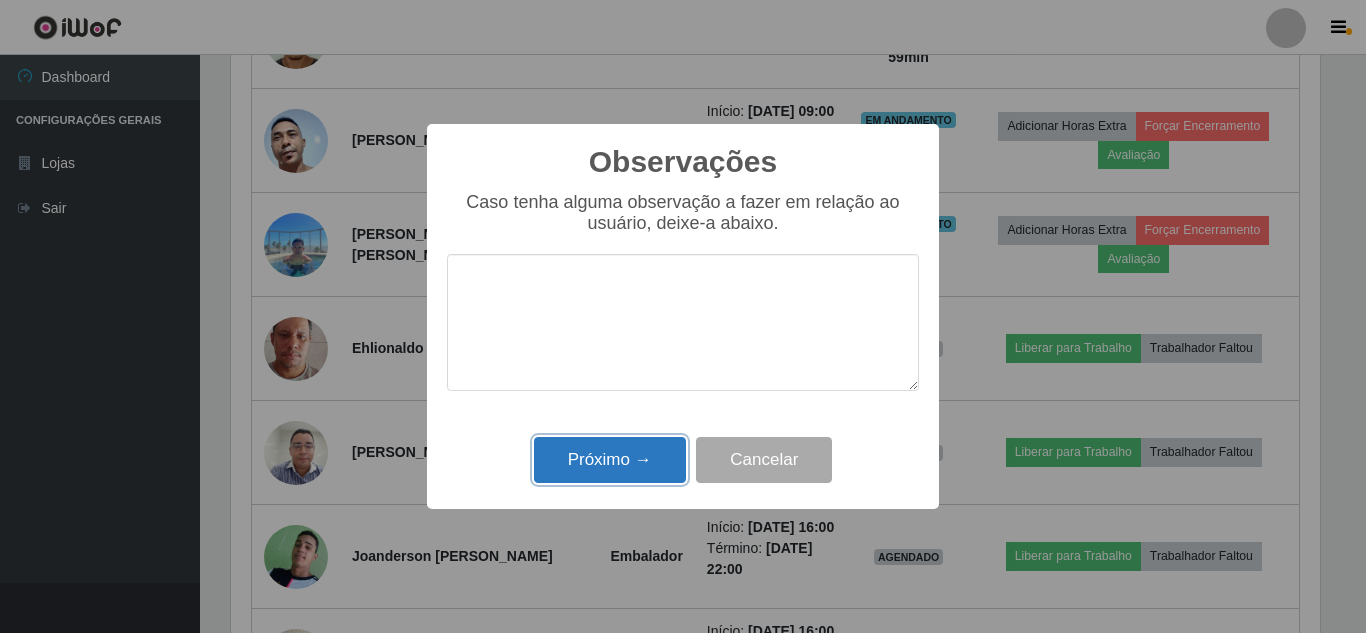 click on "Próximo →" at bounding box center [610, 460] 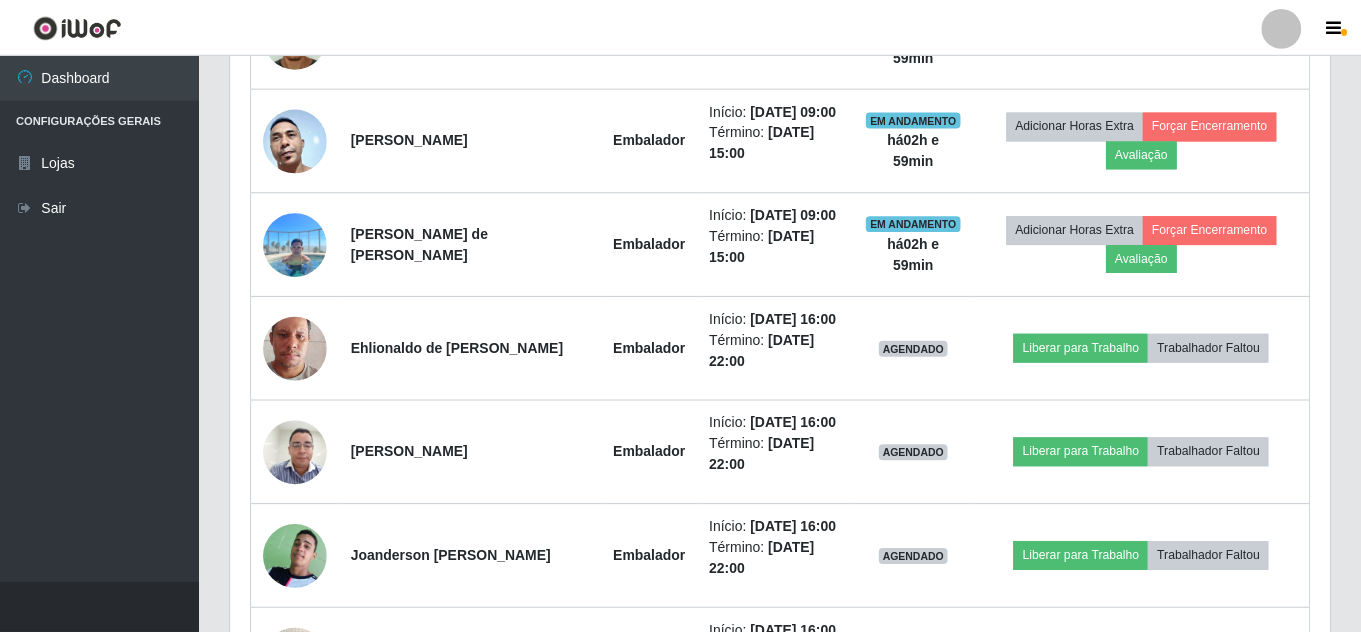 scroll, scrollTop: 999585, scrollLeft: 998901, axis: both 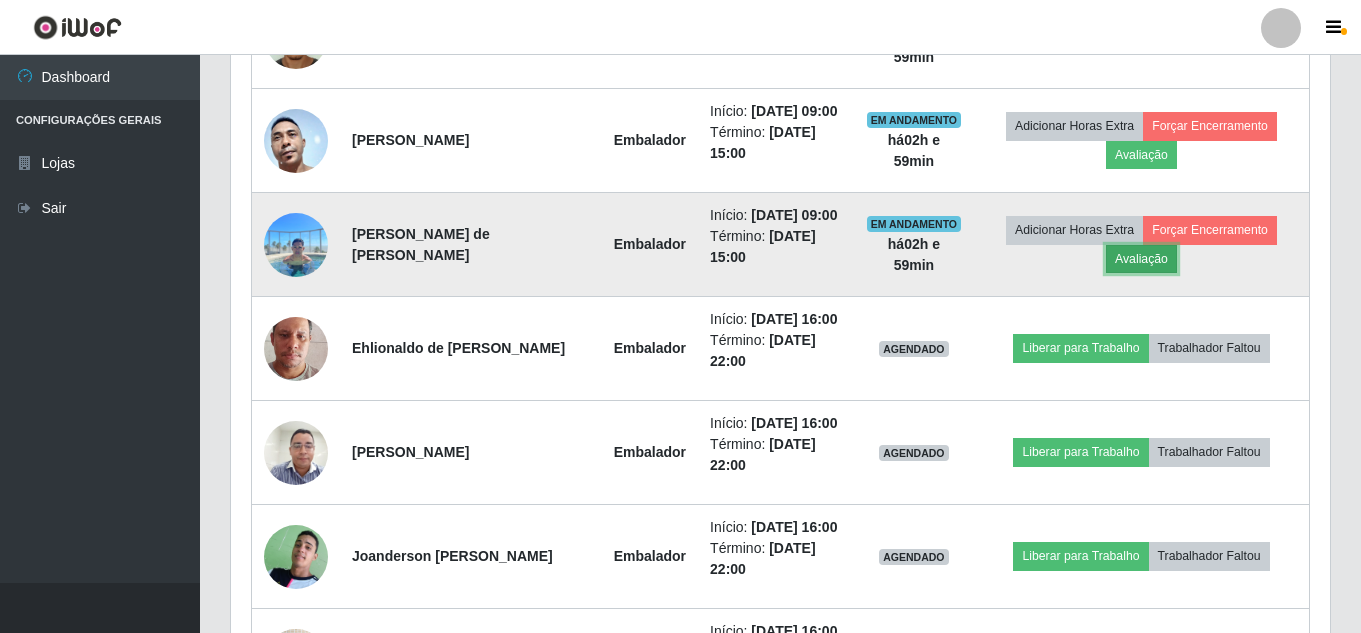 click on "Avaliação" at bounding box center (1141, 259) 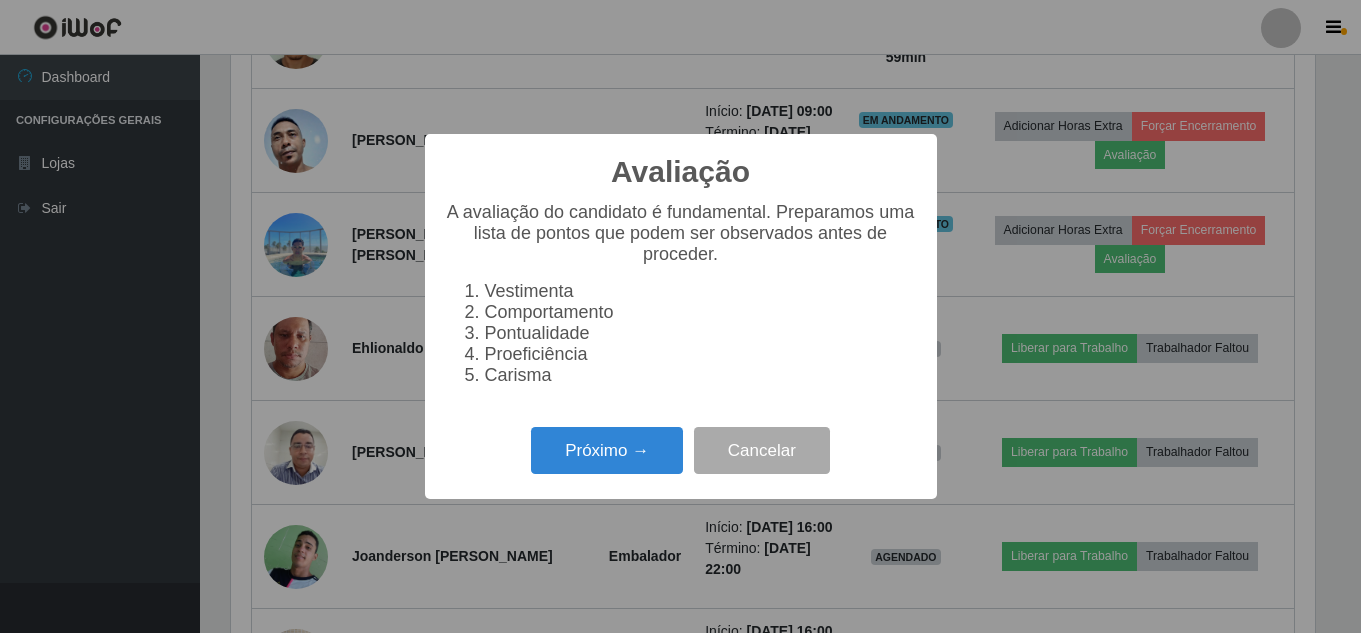 scroll, scrollTop: 999585, scrollLeft: 998911, axis: both 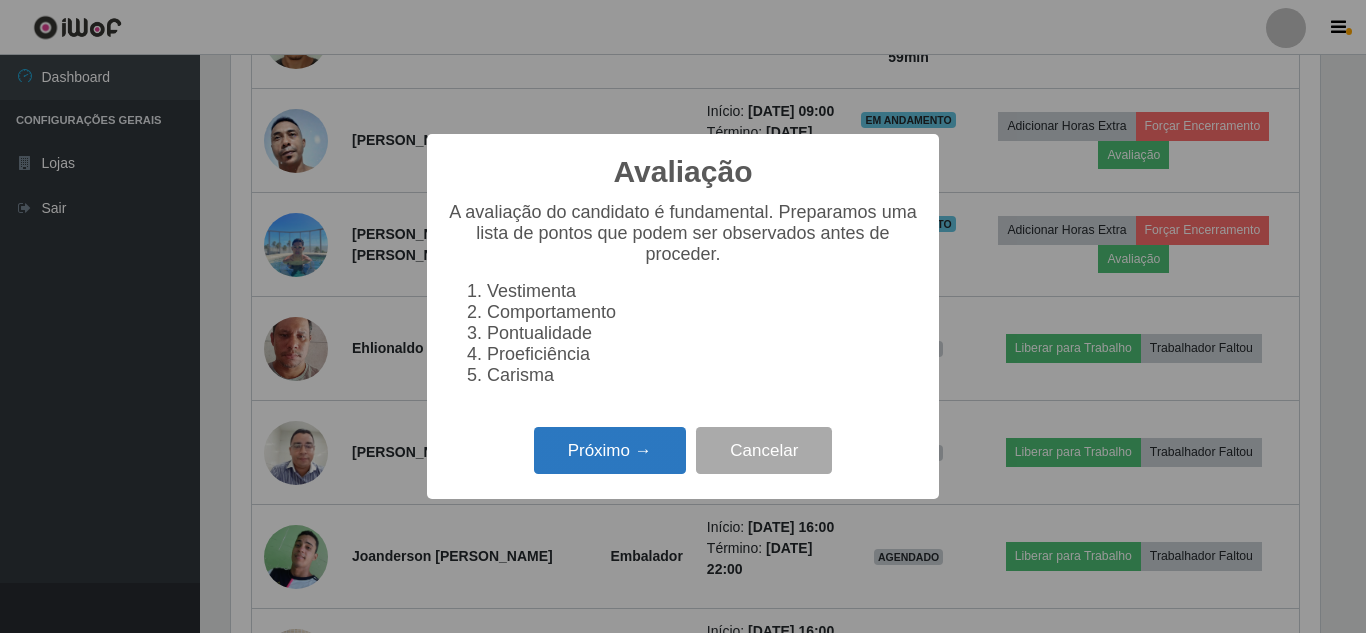click on "Próximo →" at bounding box center (610, 450) 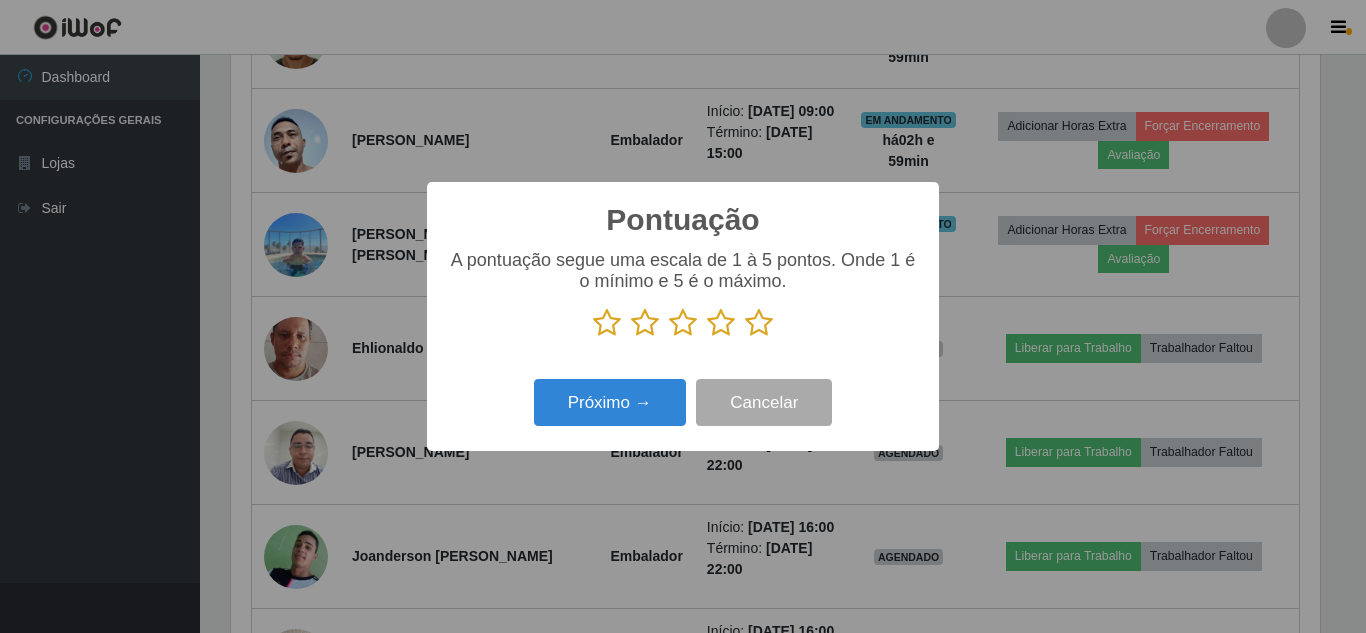 click at bounding box center [759, 323] 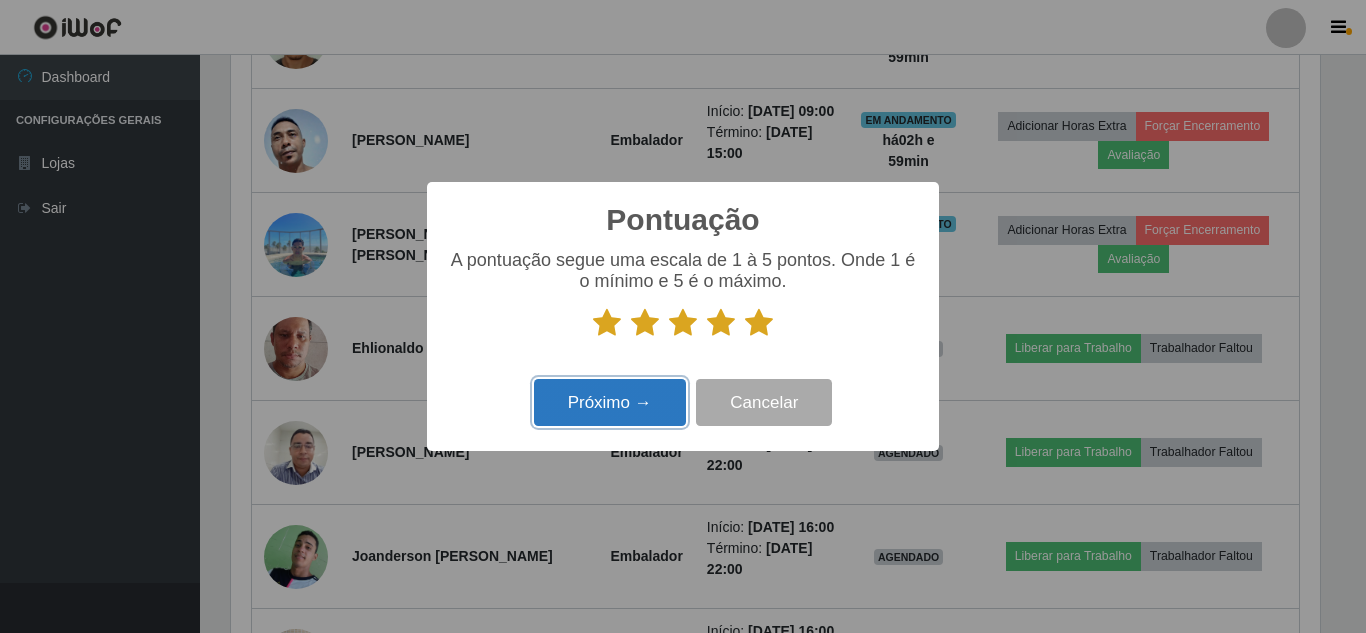 click on "Próximo →" at bounding box center (610, 402) 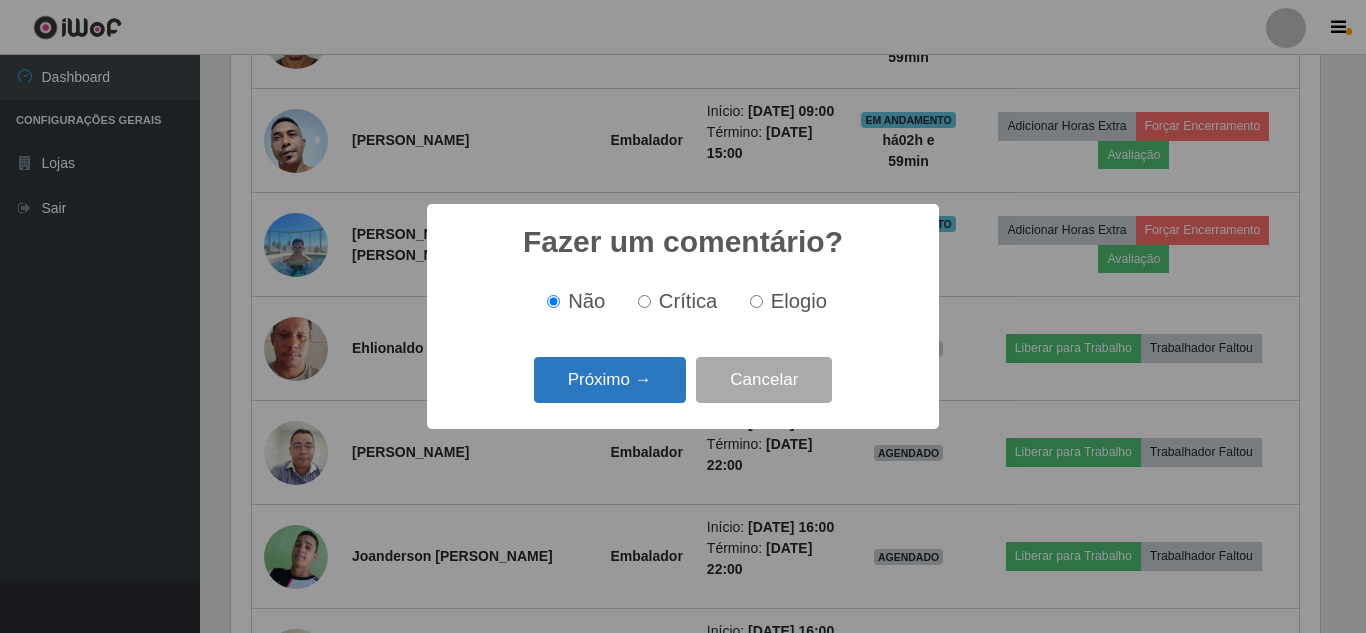 click on "Próximo →" at bounding box center (610, 380) 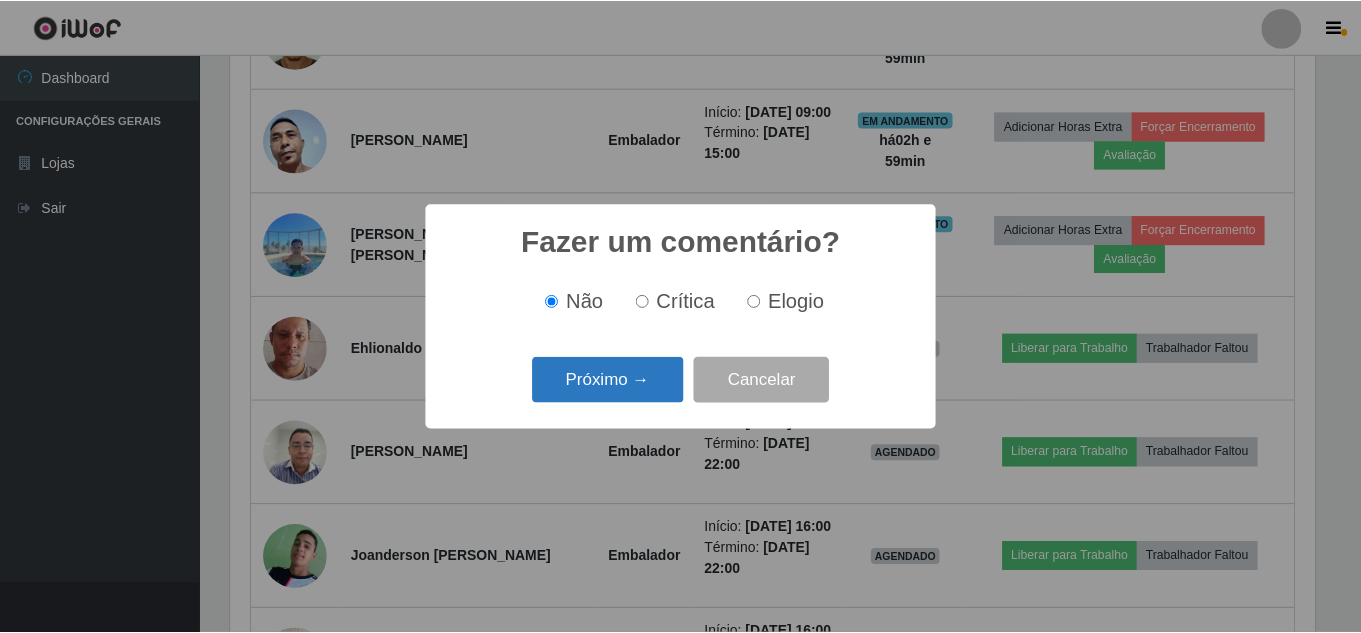 scroll, scrollTop: 999585, scrollLeft: 998911, axis: both 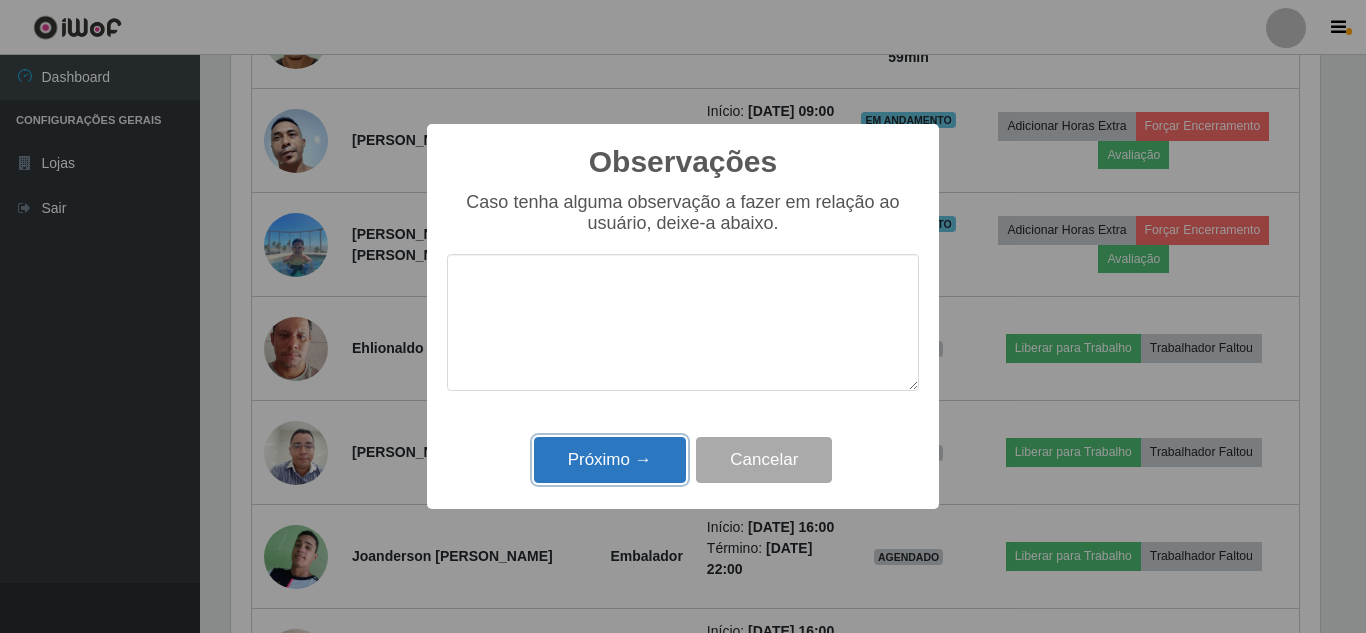click on "Próximo →" at bounding box center (610, 460) 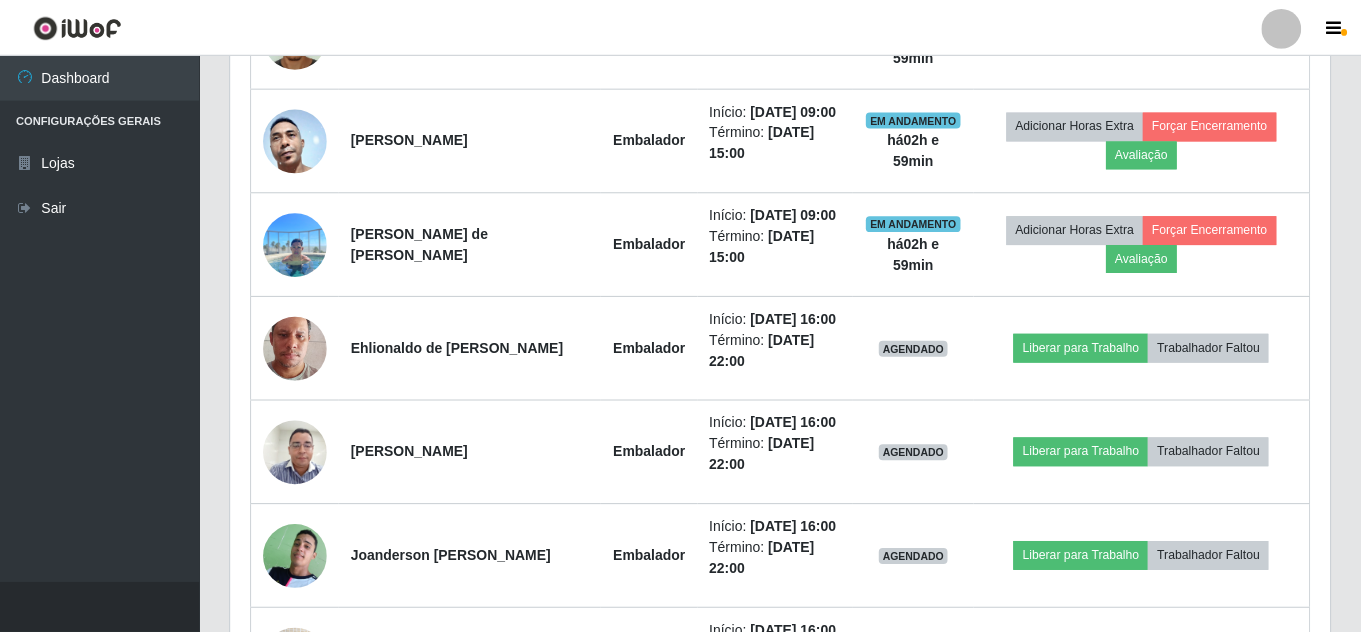 scroll, scrollTop: 999585, scrollLeft: 998901, axis: both 